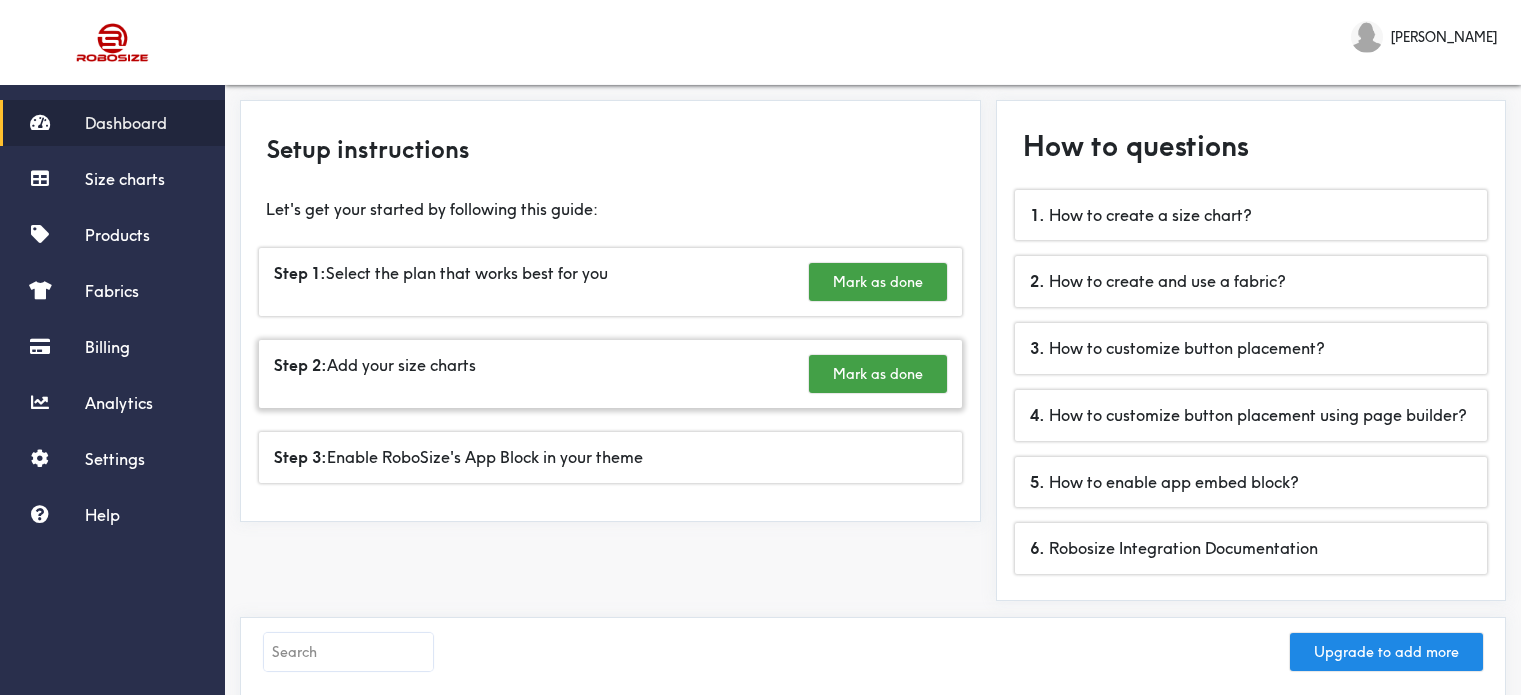 scroll, scrollTop: 0, scrollLeft: 0, axis: both 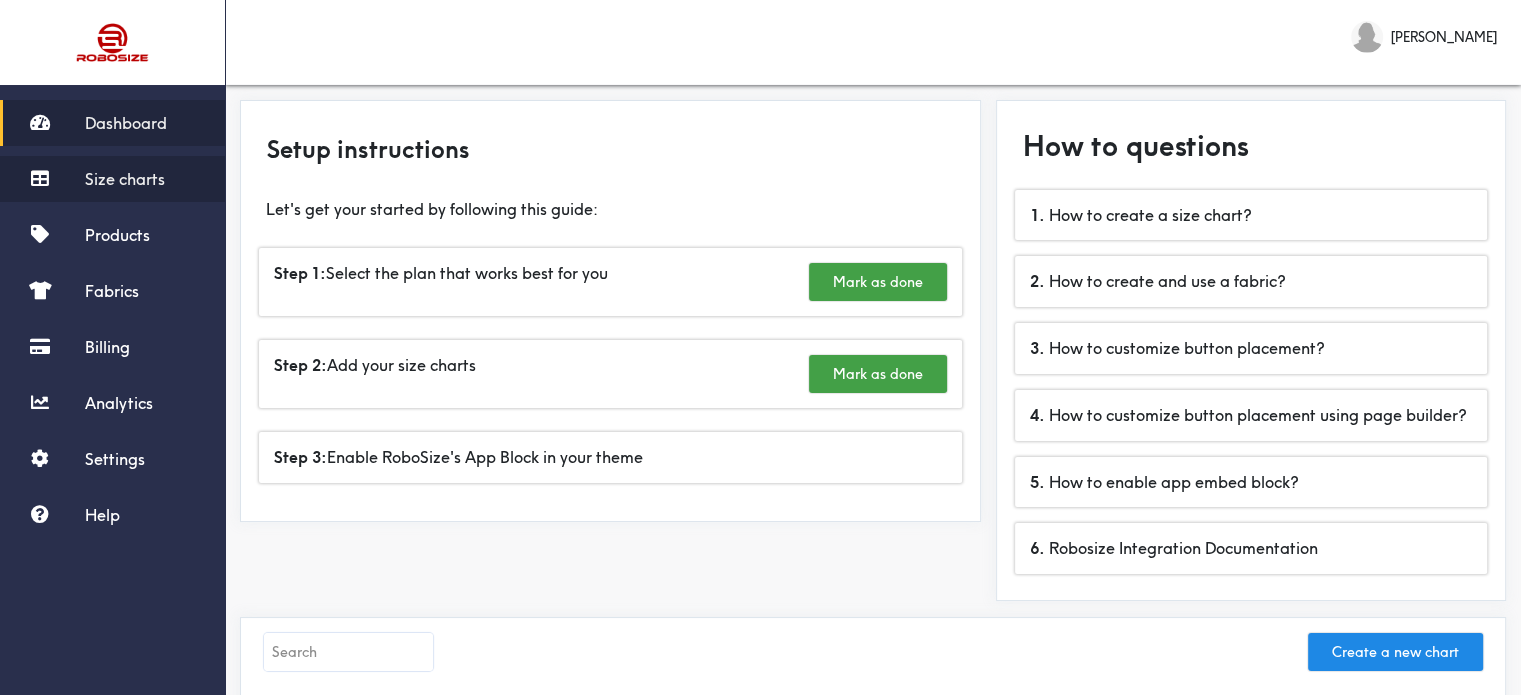 click on "Size charts" at bounding box center (125, 179) 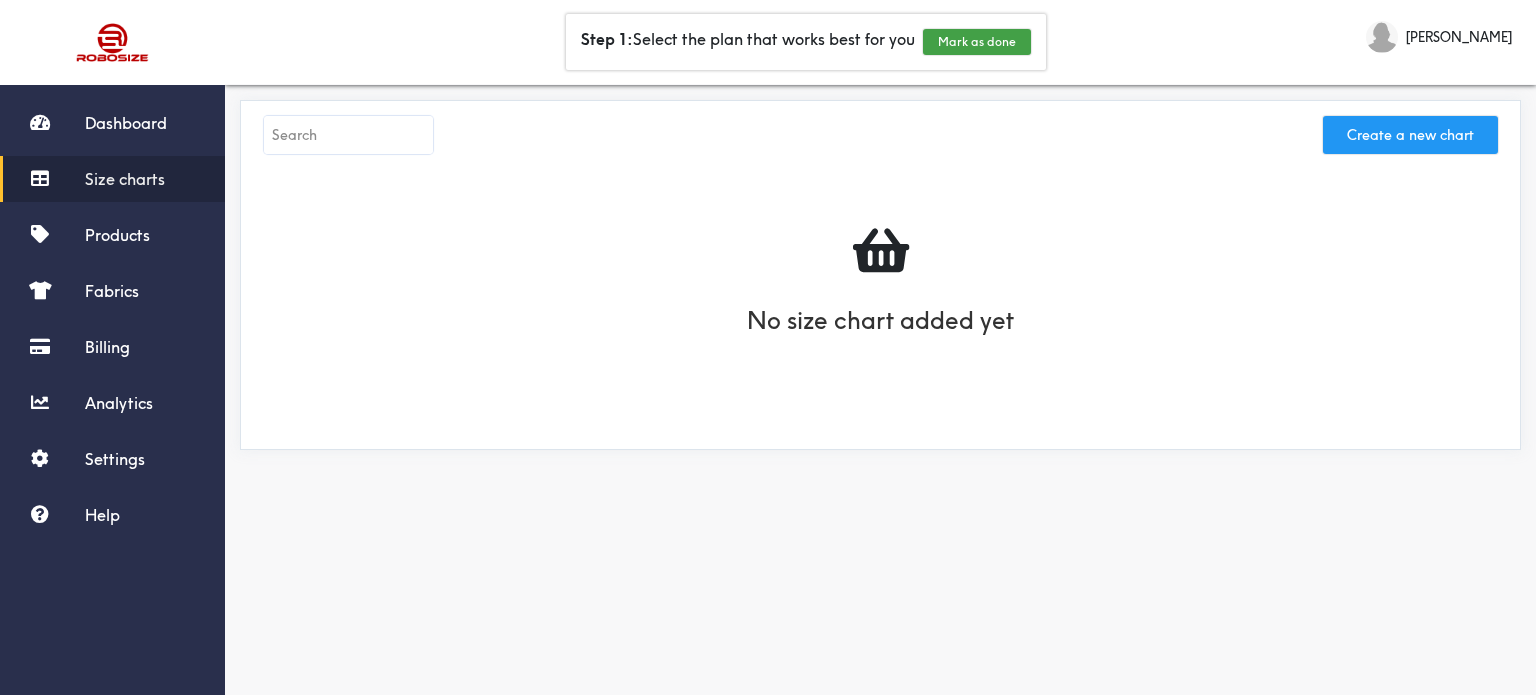 click on "Create a new chart" at bounding box center (1410, 135) 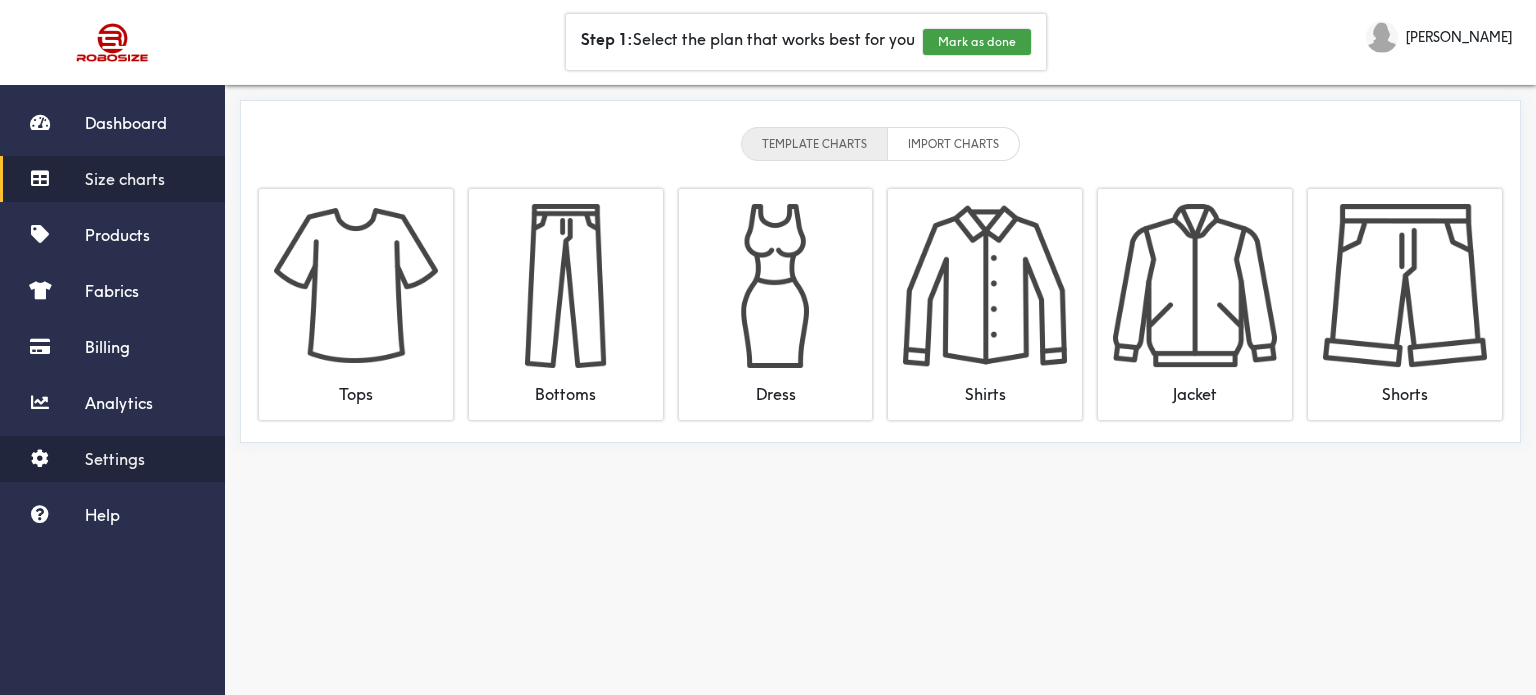 click on "Settings" at bounding box center (115, 459) 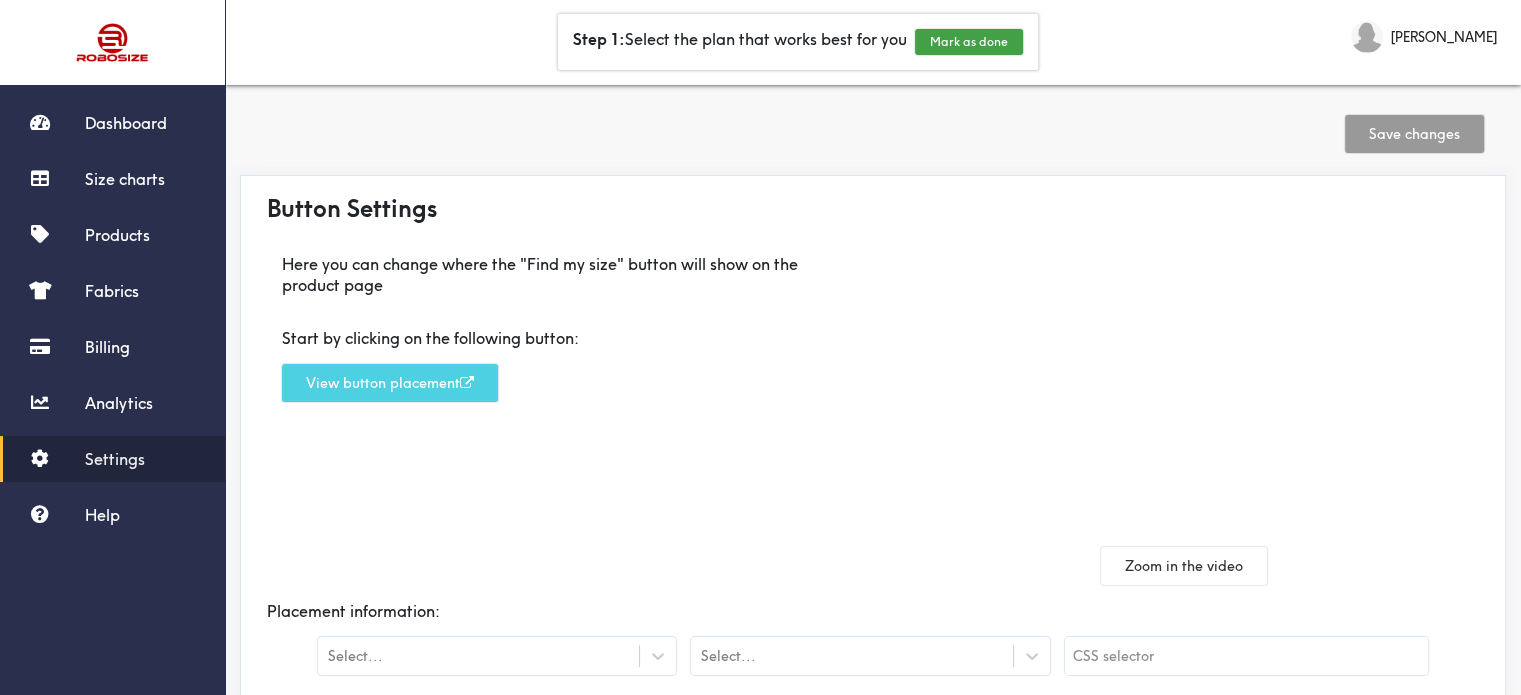 click on "View button placement" at bounding box center [390, 383] 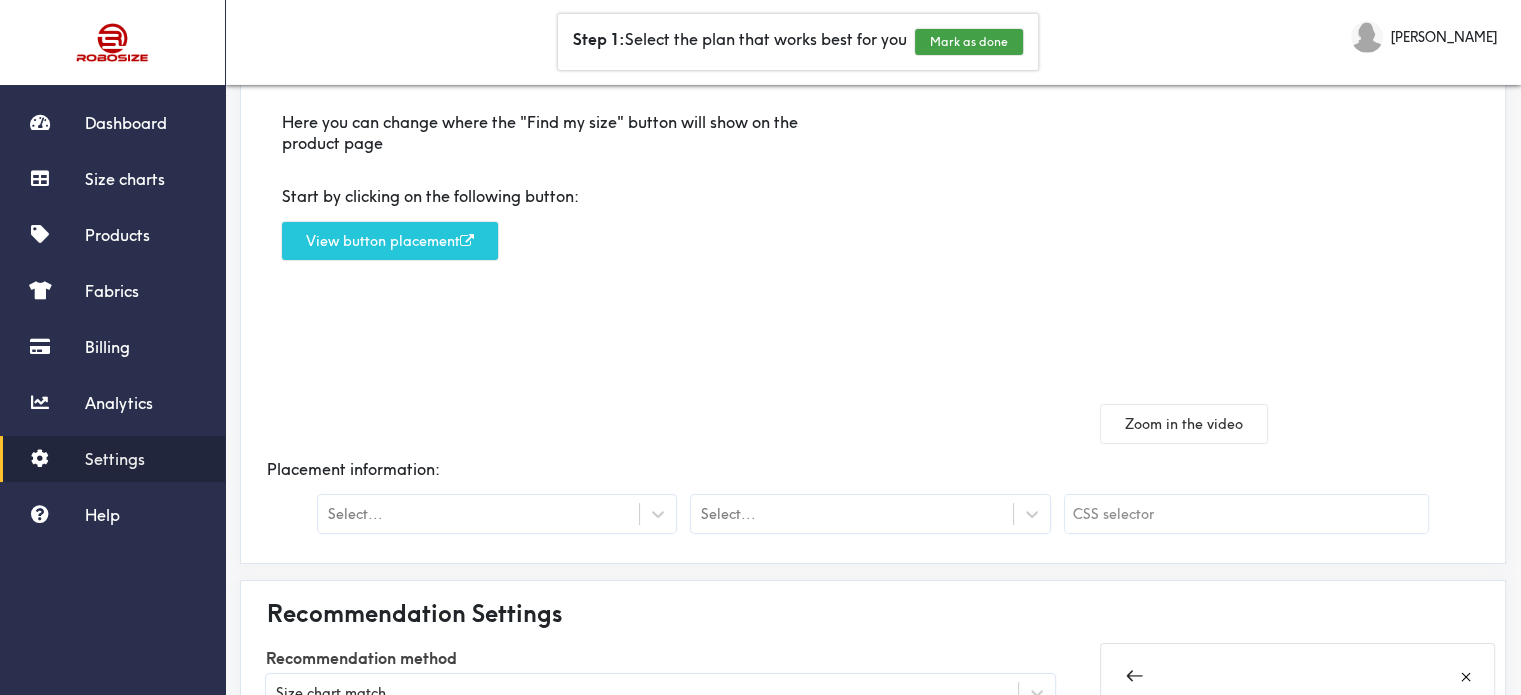 scroll, scrollTop: 0, scrollLeft: 0, axis: both 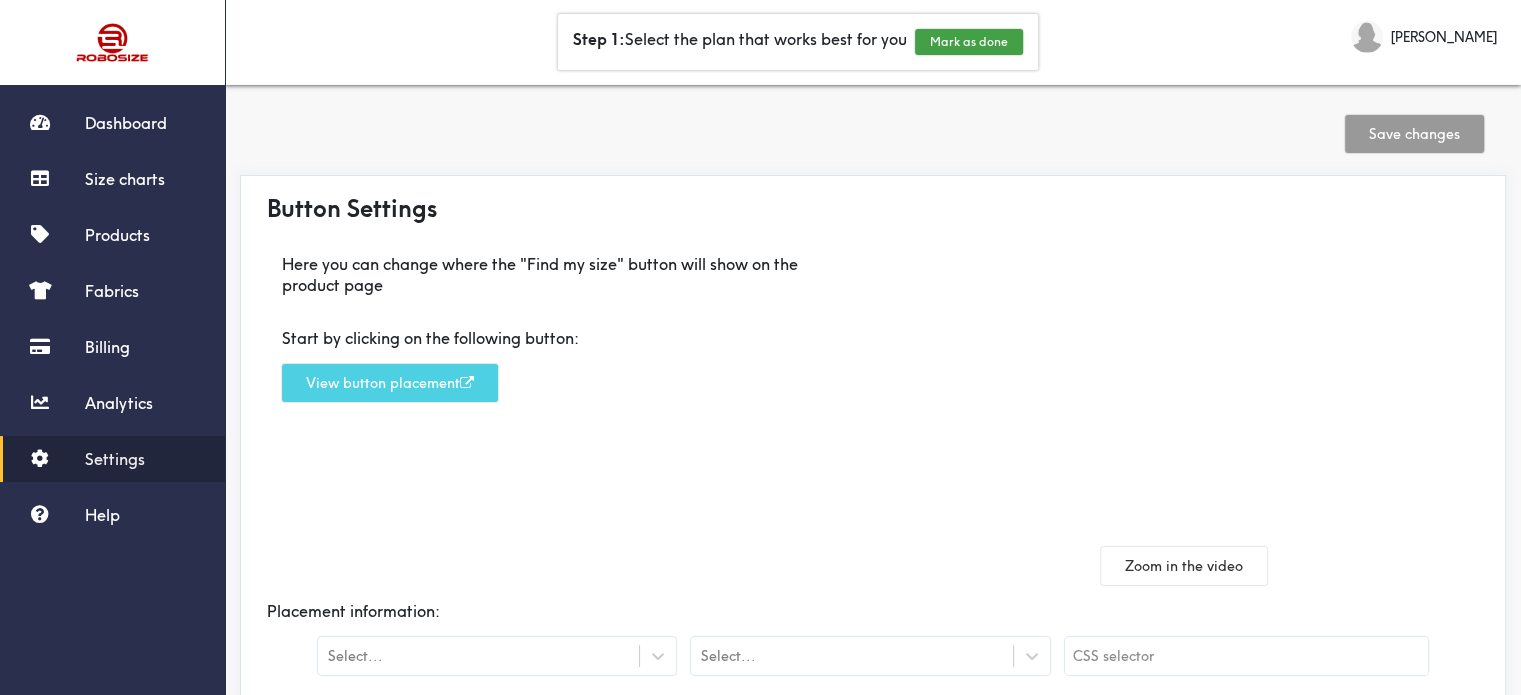 click on "View button placement" at bounding box center (390, 383) 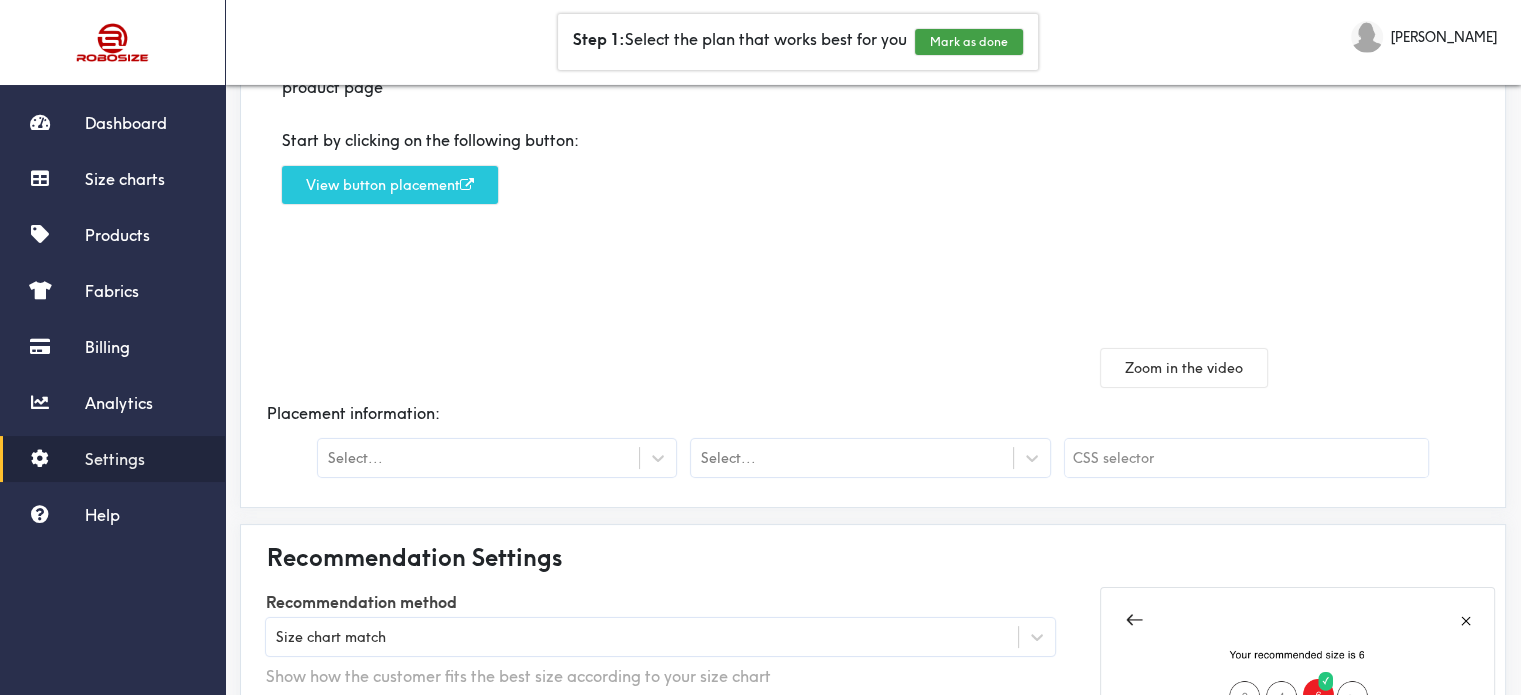 scroll, scrollTop: 200, scrollLeft: 0, axis: vertical 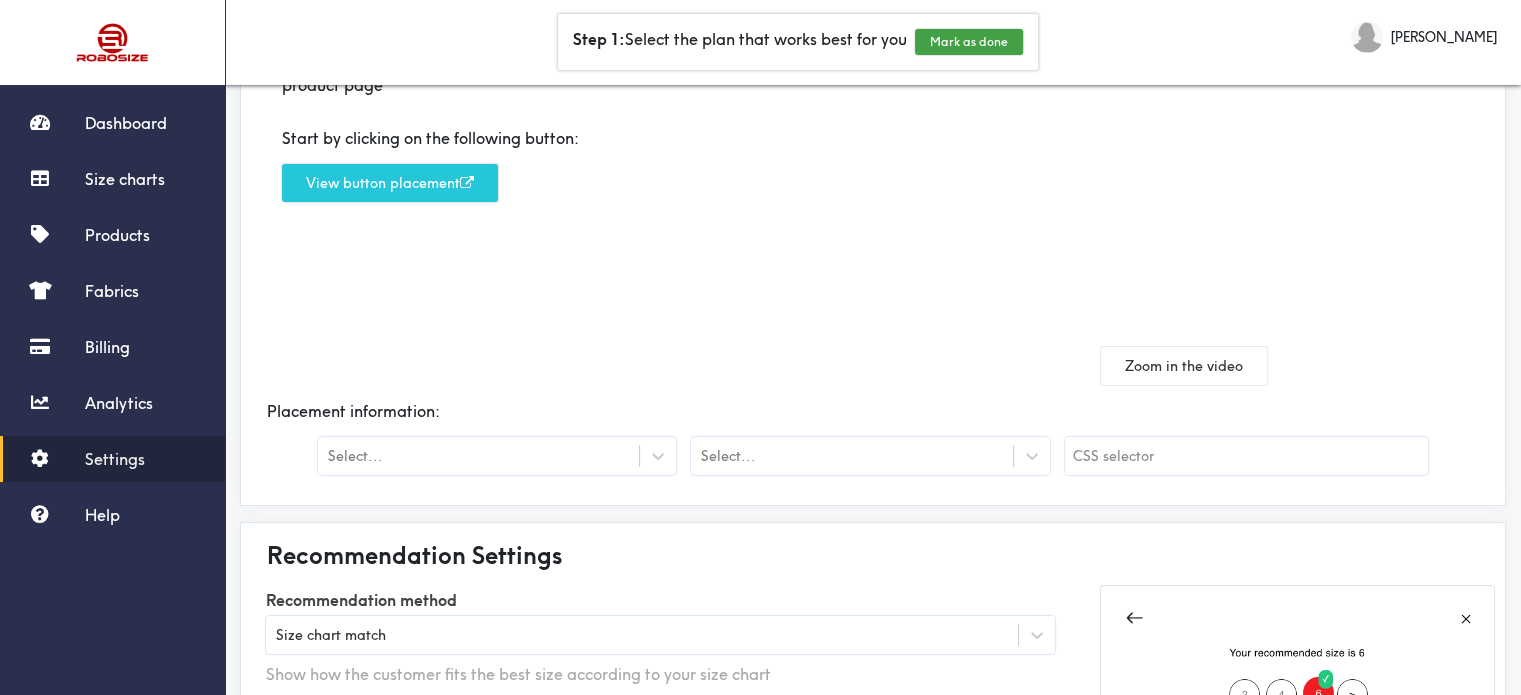 click on "Select..." at bounding box center (478, 456) 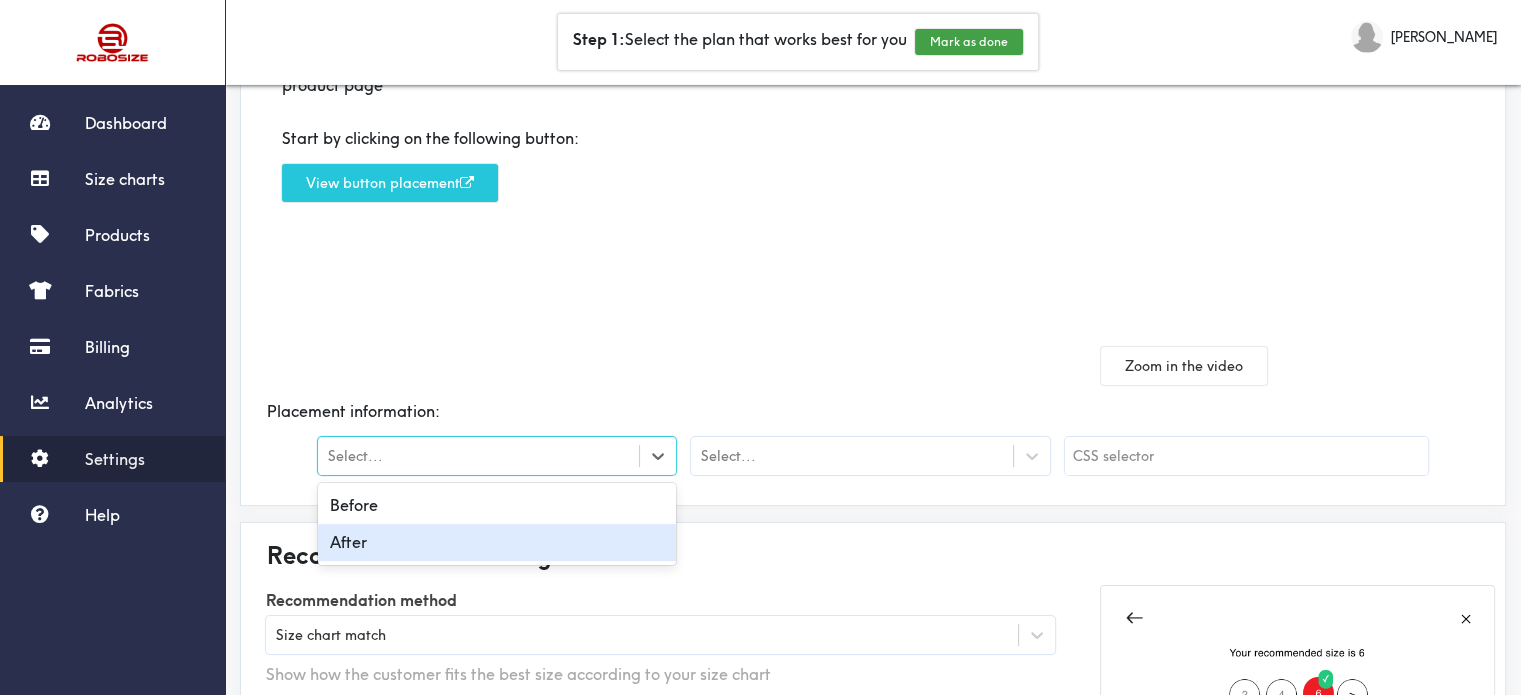 click on "After" at bounding box center (497, 542) 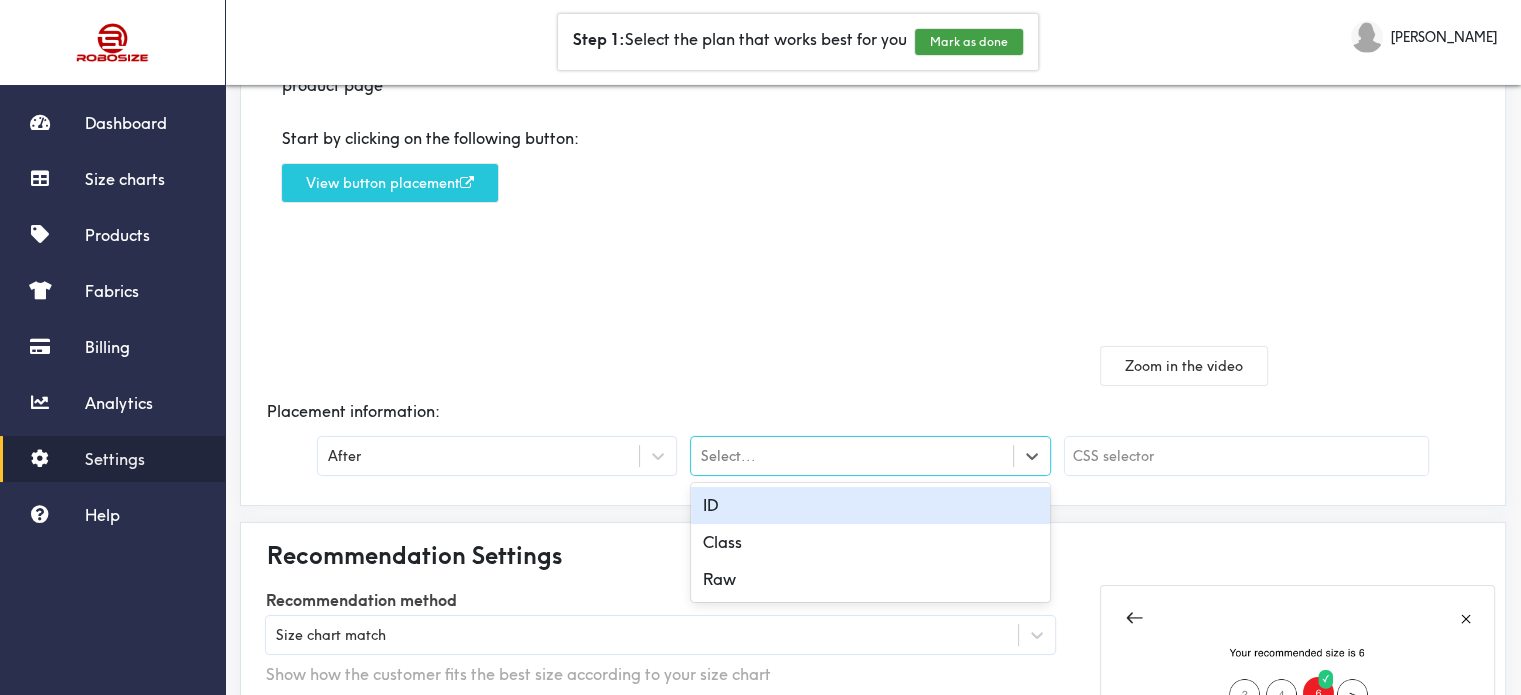 click on "Select..." at bounding box center (851, 456) 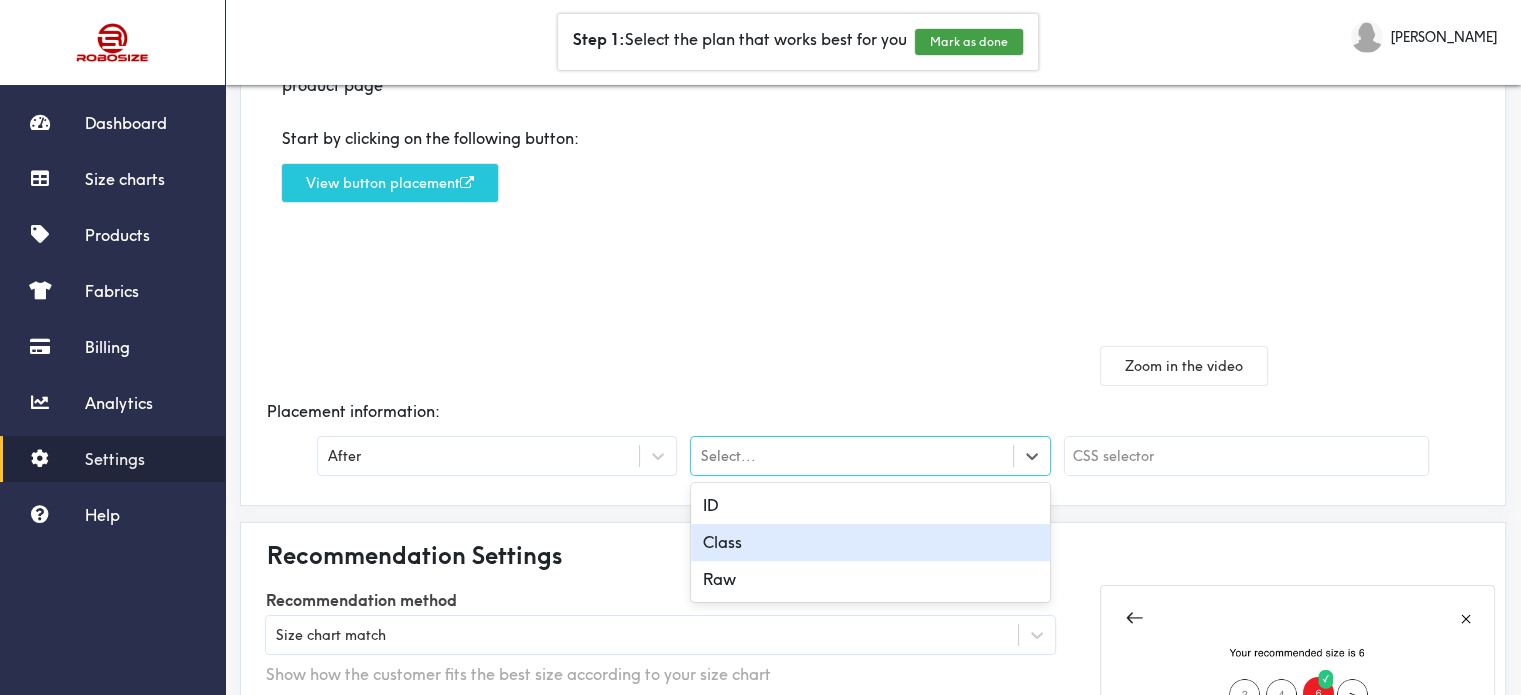 click on "Class" at bounding box center (870, 542) 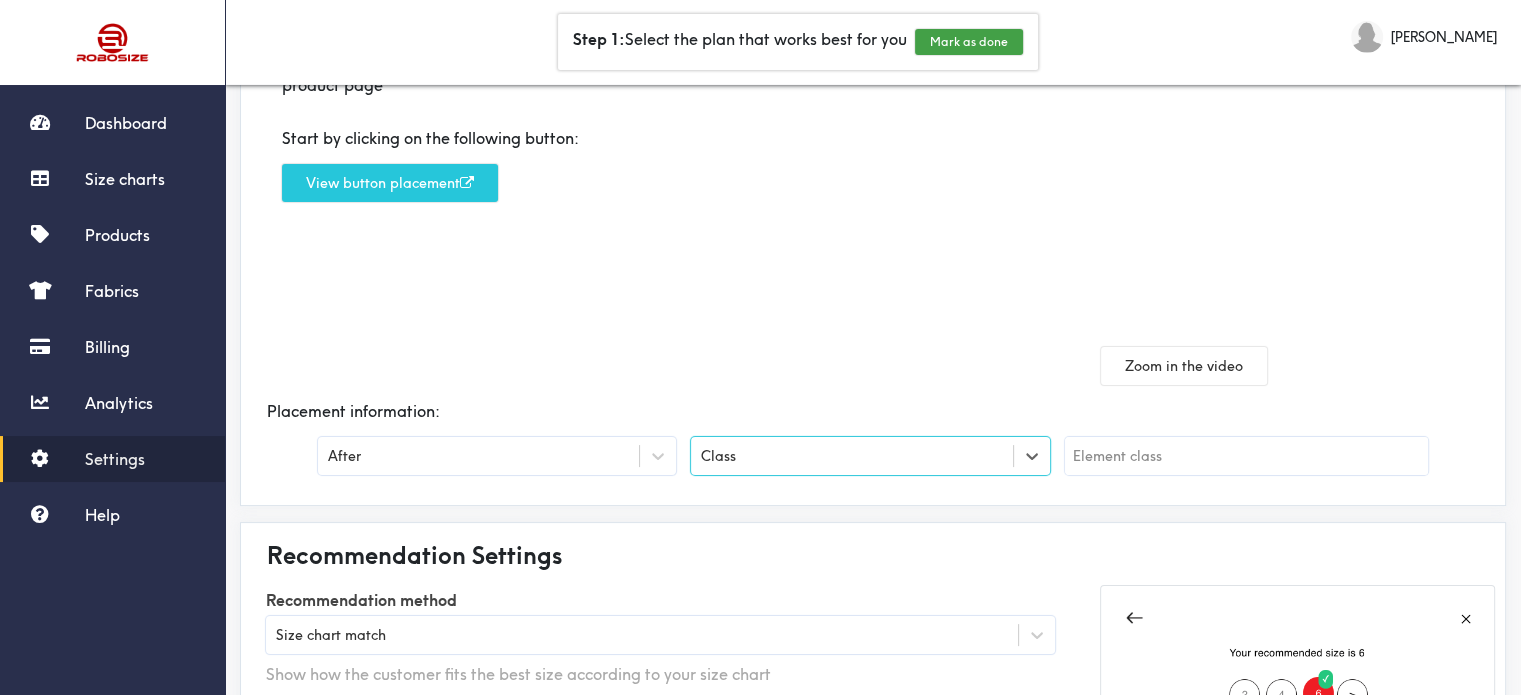 click on "Here you can change where the "Find my size" button will show on the product page Start by clicking on the following button: View button placement" at bounding box center (562, 211) 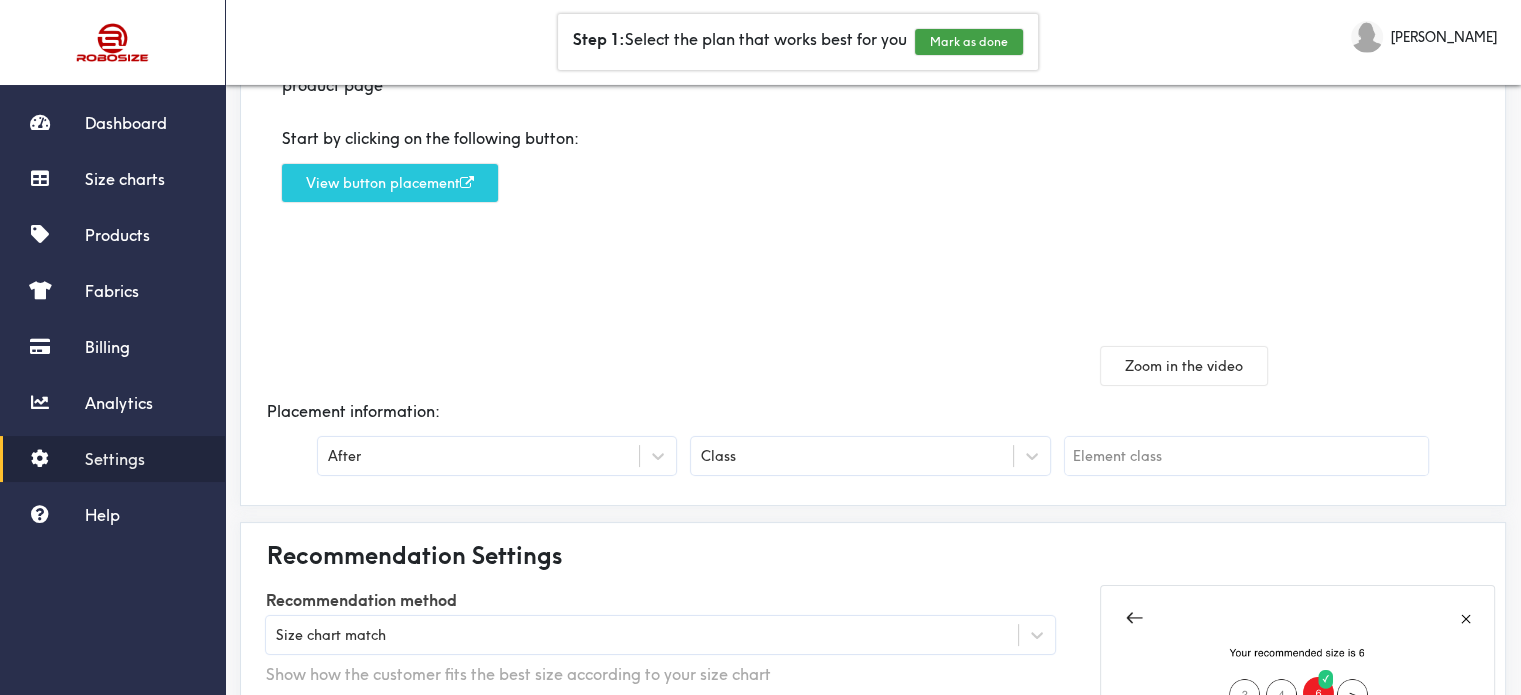 click at bounding box center (1246, 456) 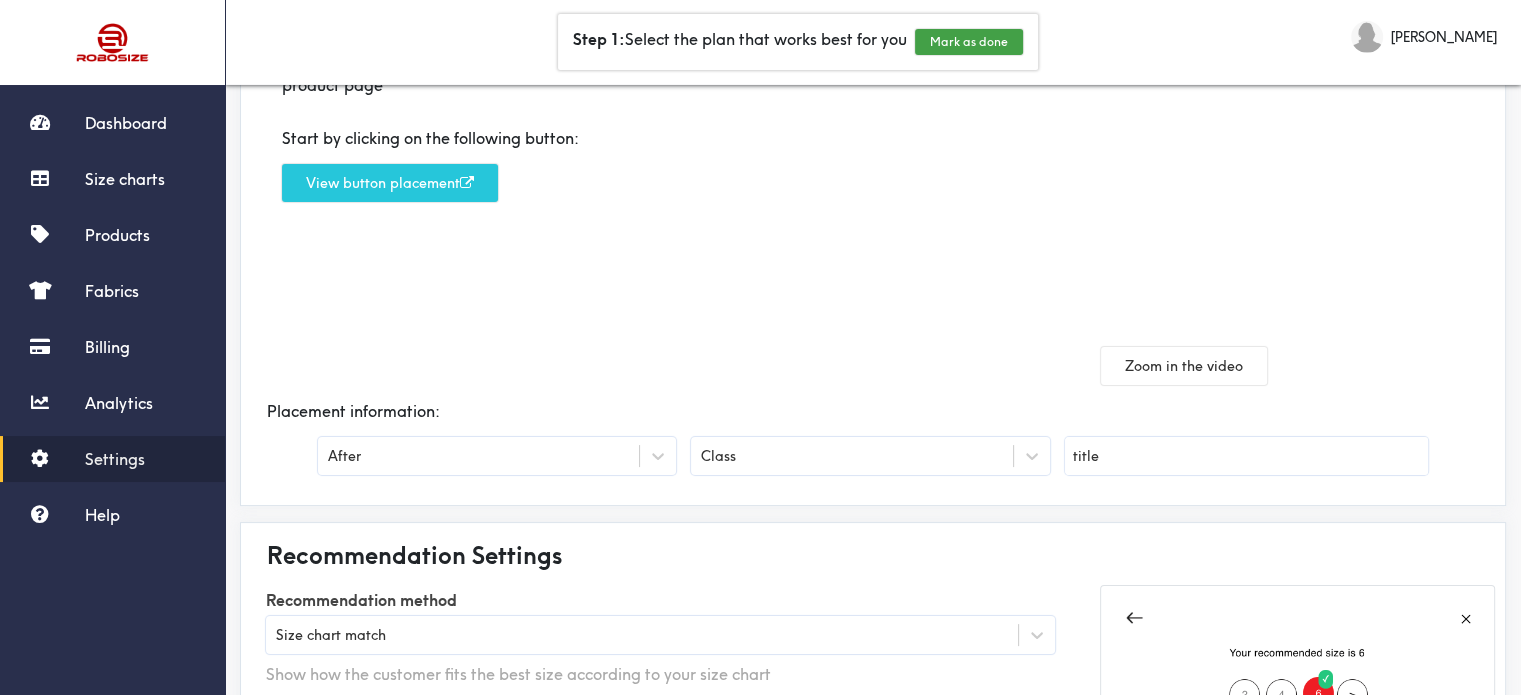 scroll, scrollTop: 0, scrollLeft: 0, axis: both 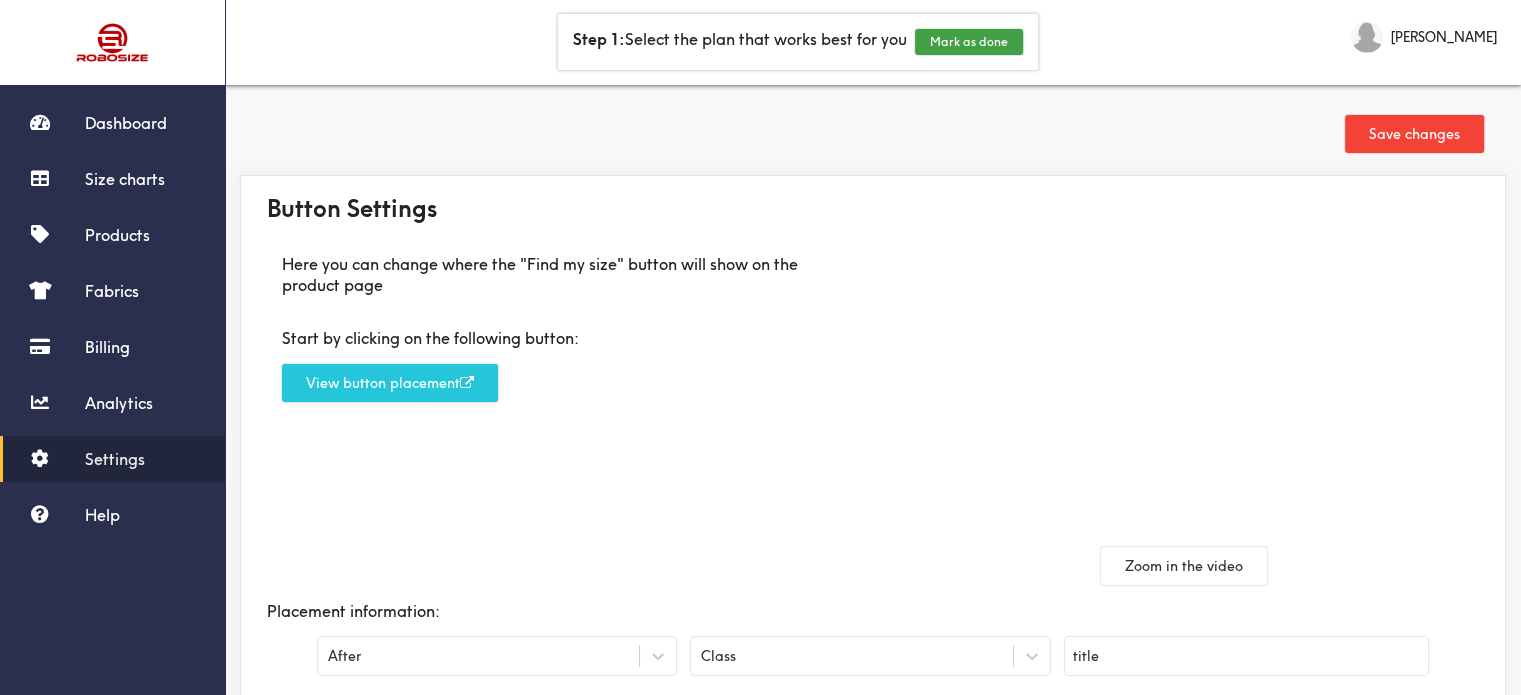 type on "title" 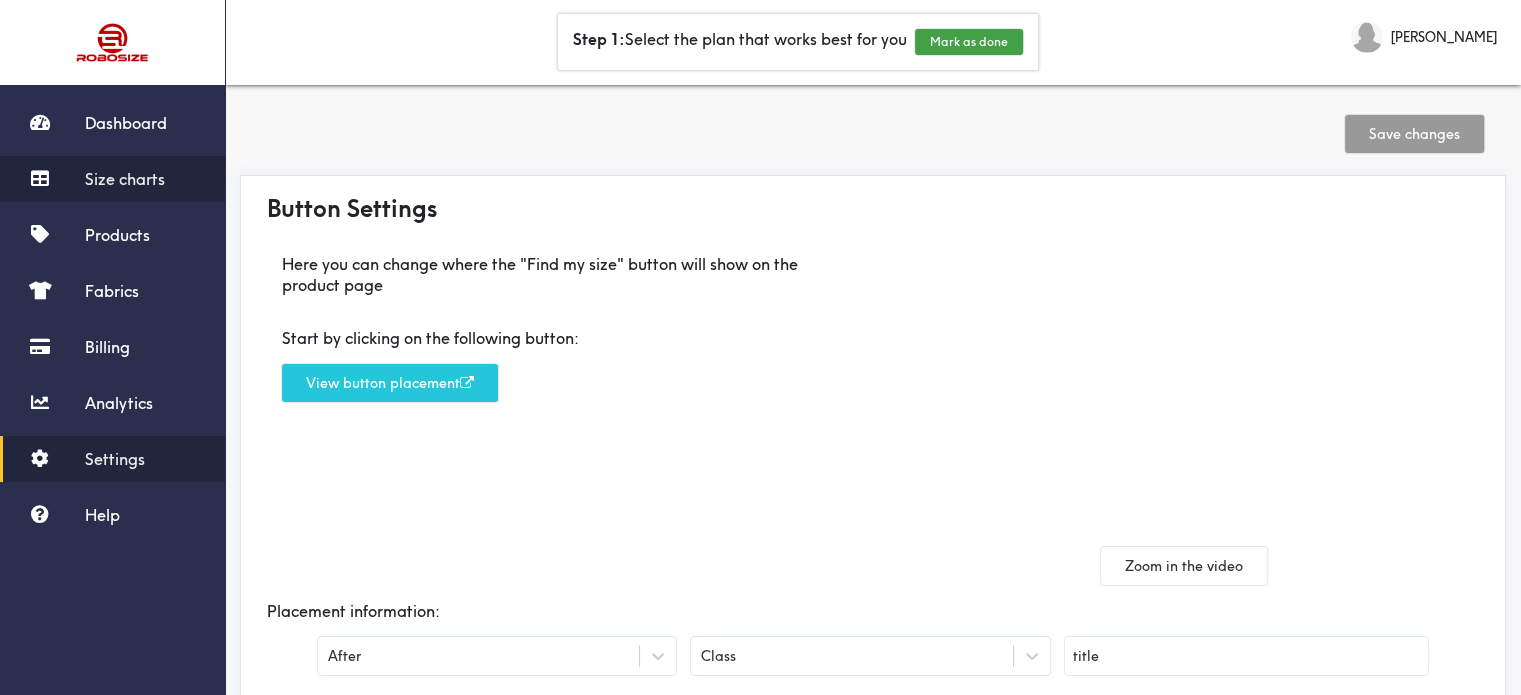 click on "Size charts" at bounding box center [112, 179] 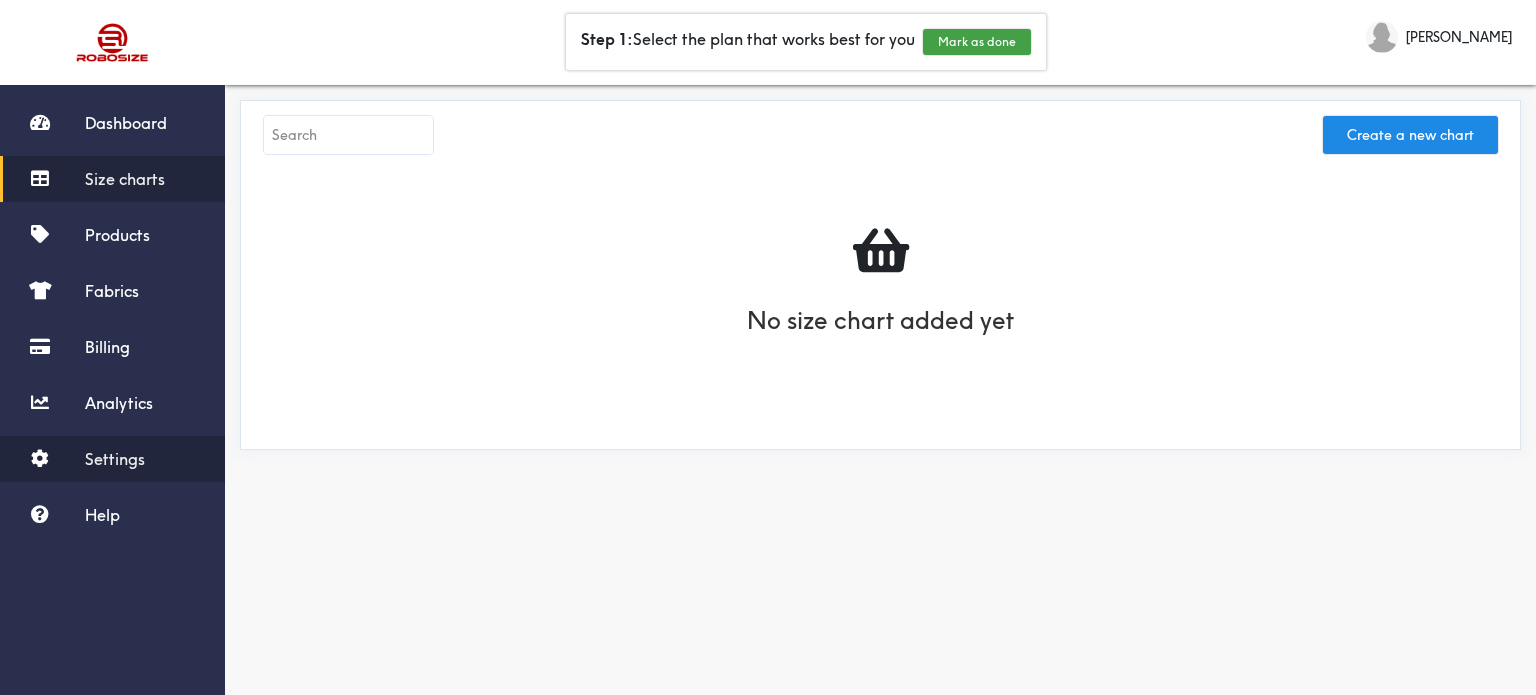 click on "Settings" at bounding box center [115, 459] 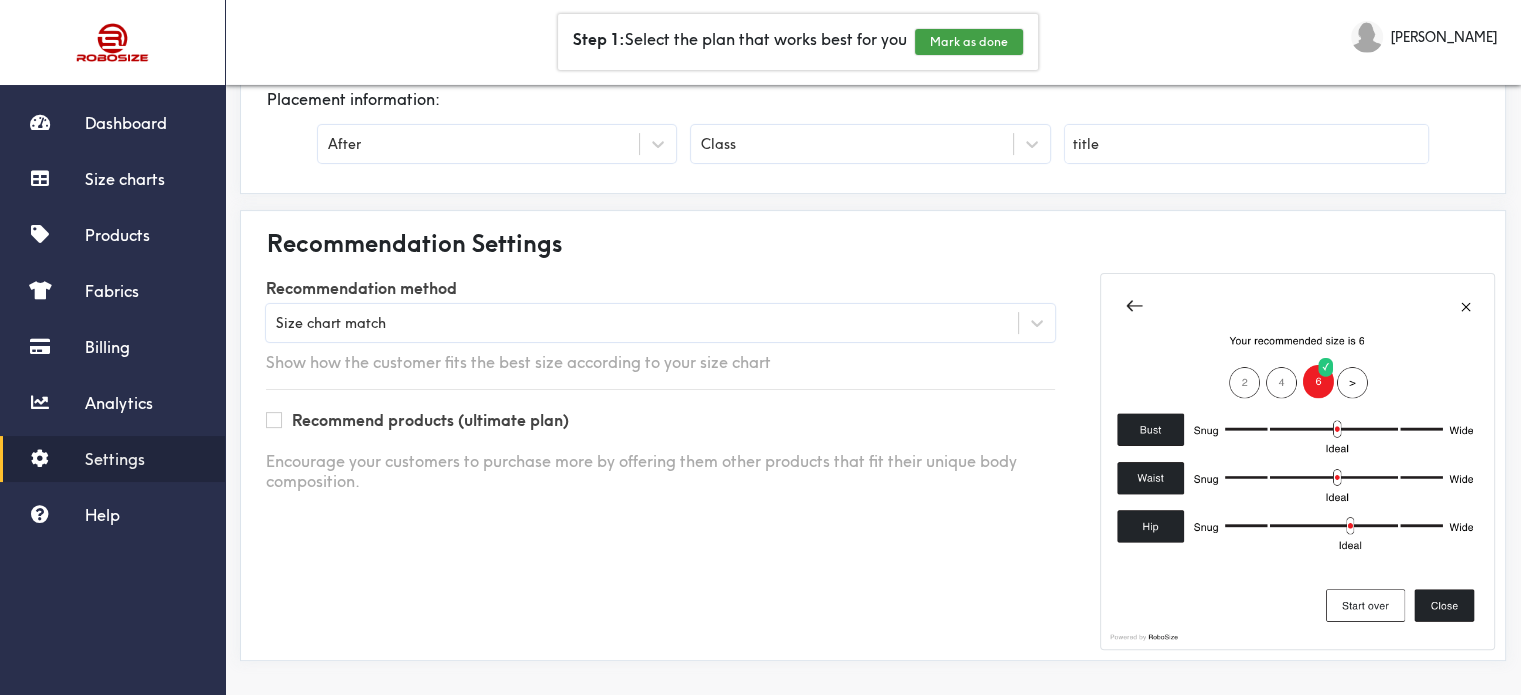 scroll, scrollTop: 517, scrollLeft: 0, axis: vertical 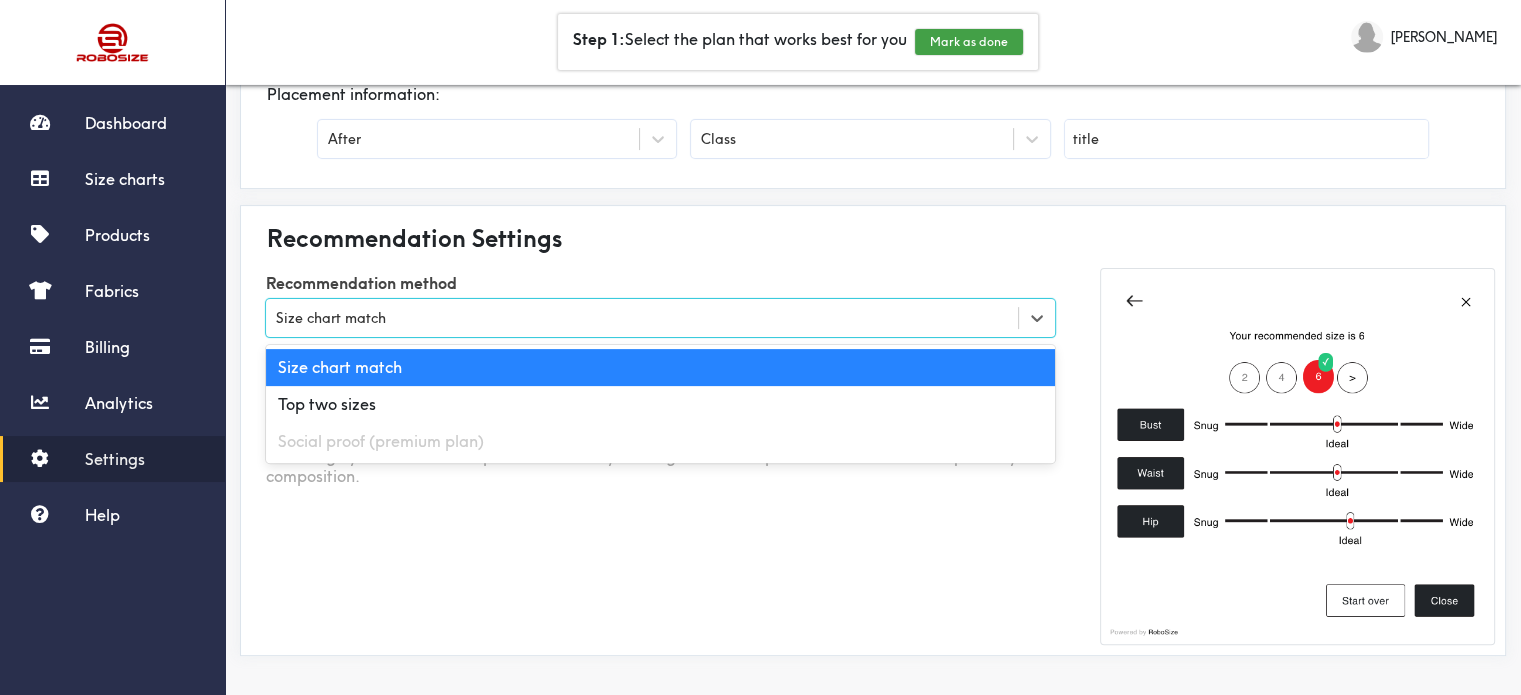 click on "Size chart match" at bounding box center (642, 318) 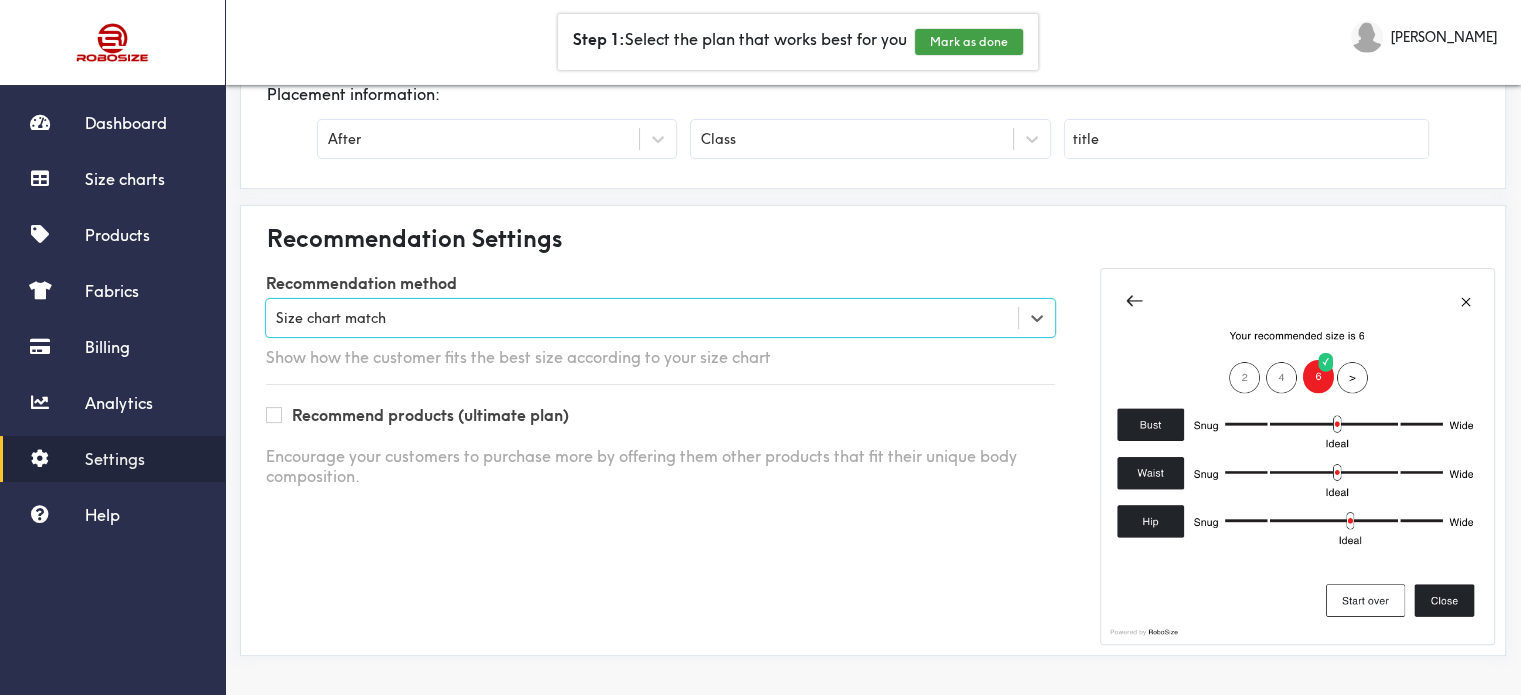 click on "Size chart match" at bounding box center (642, 318) 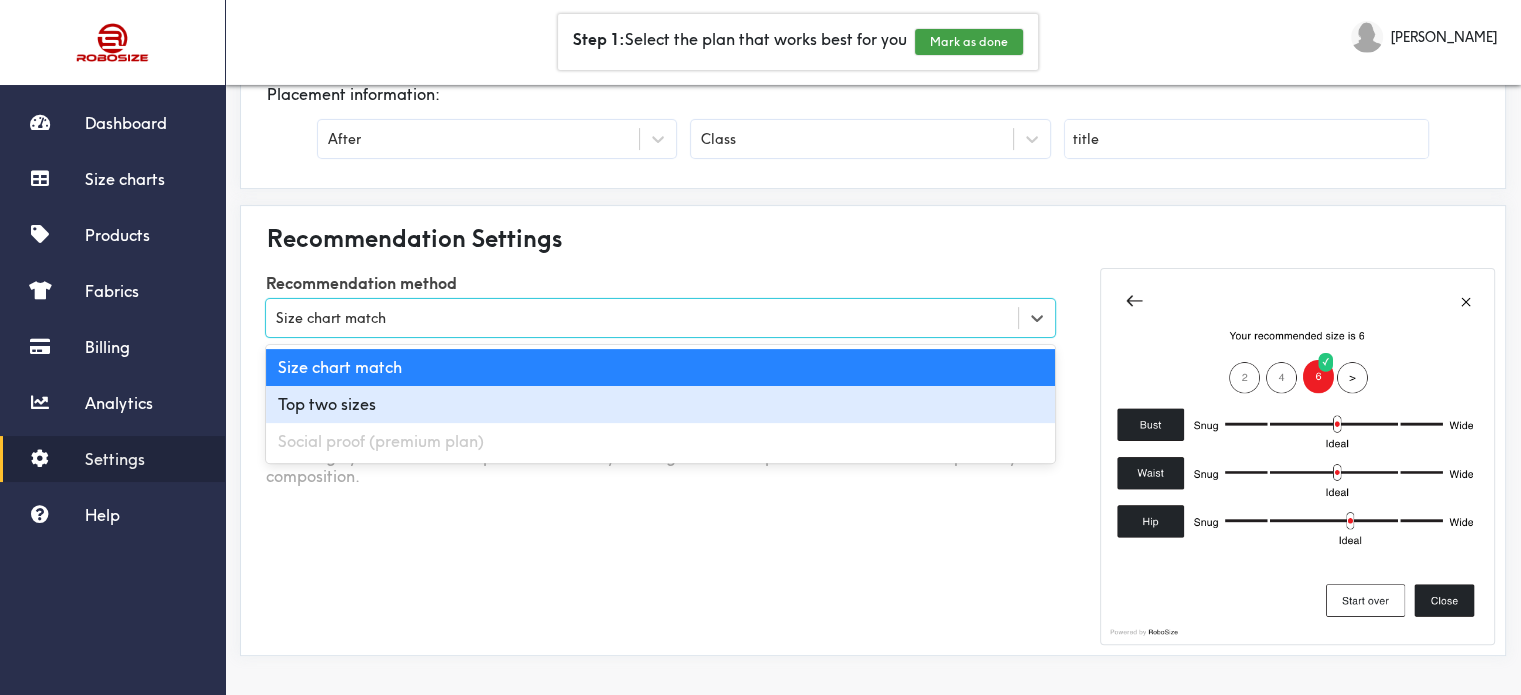 click on "Top two sizes" at bounding box center [660, 404] 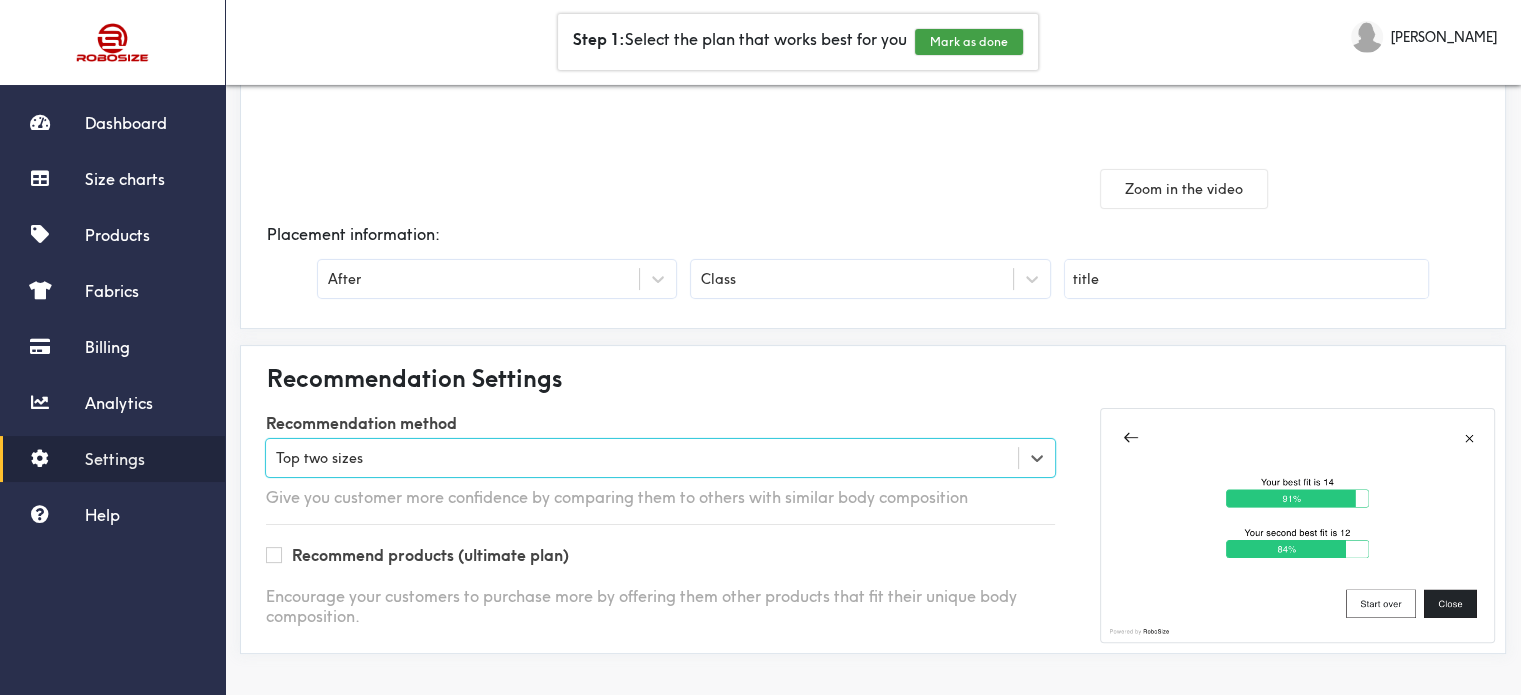 scroll, scrollTop: 376, scrollLeft: 0, axis: vertical 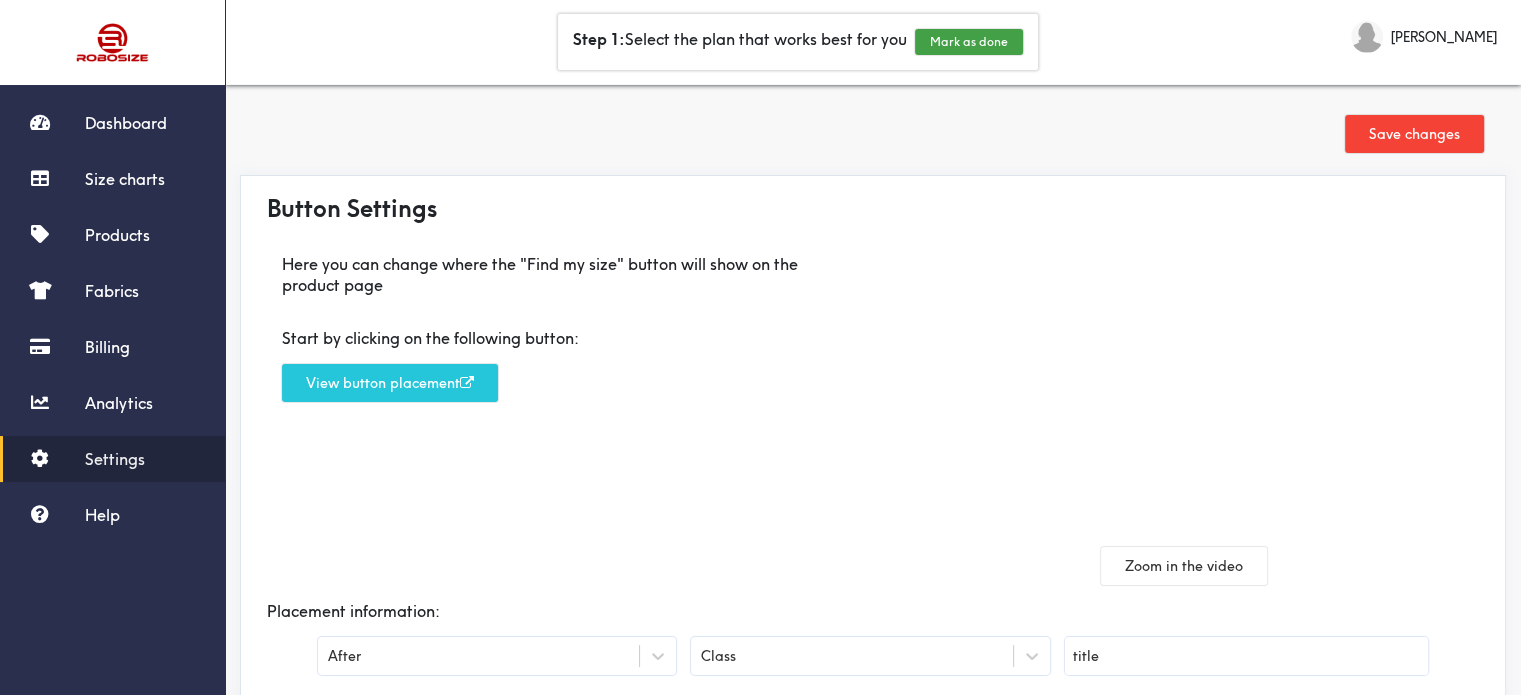 click on "Save changes" at bounding box center (1414, 134) 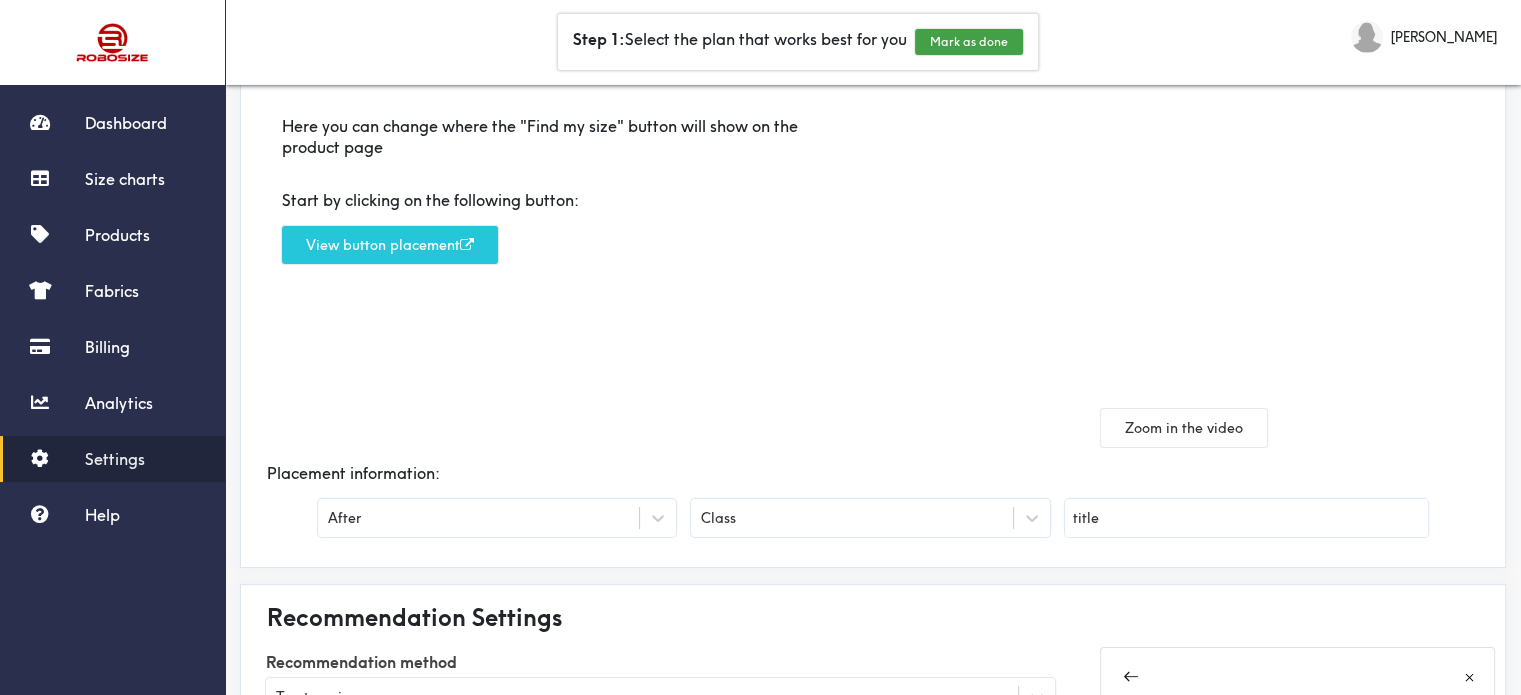 scroll, scrollTop: 0, scrollLeft: 0, axis: both 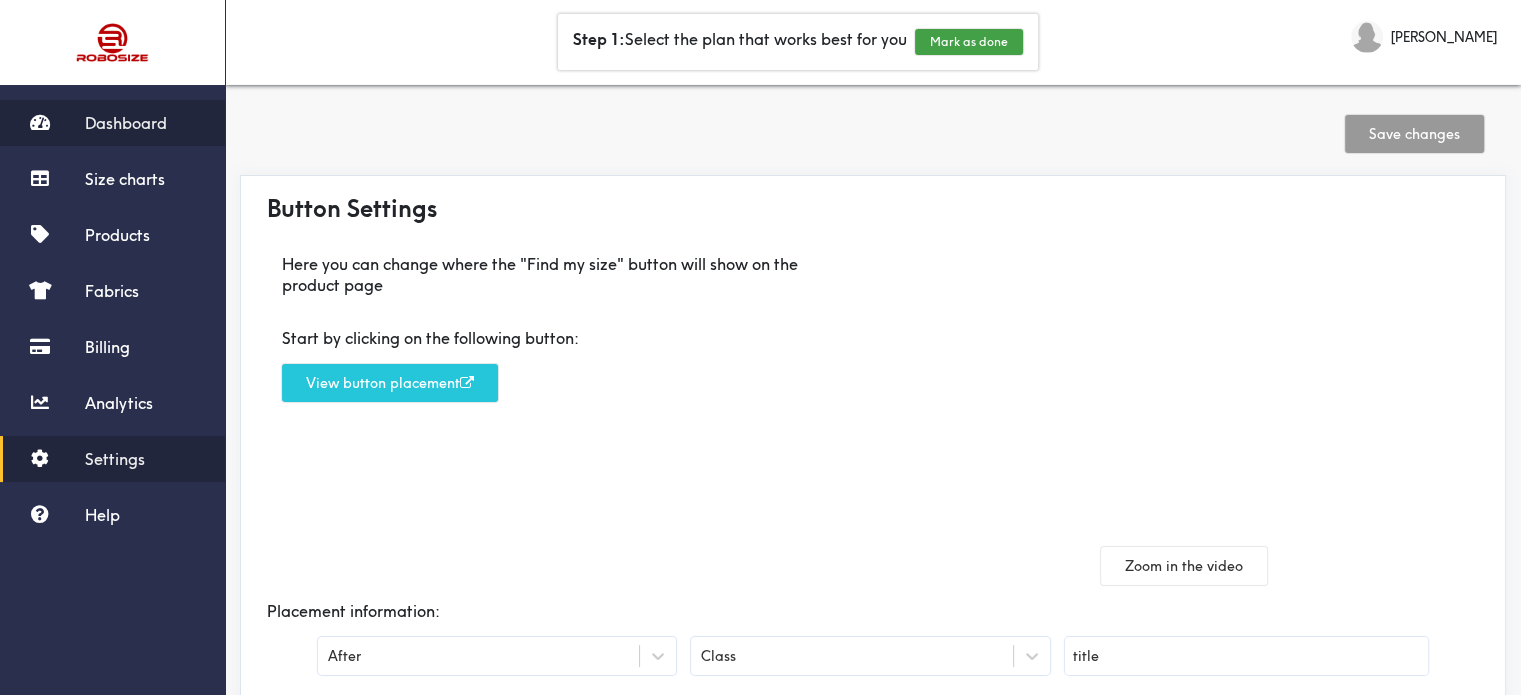 click on "Dashboard" at bounding box center (126, 123) 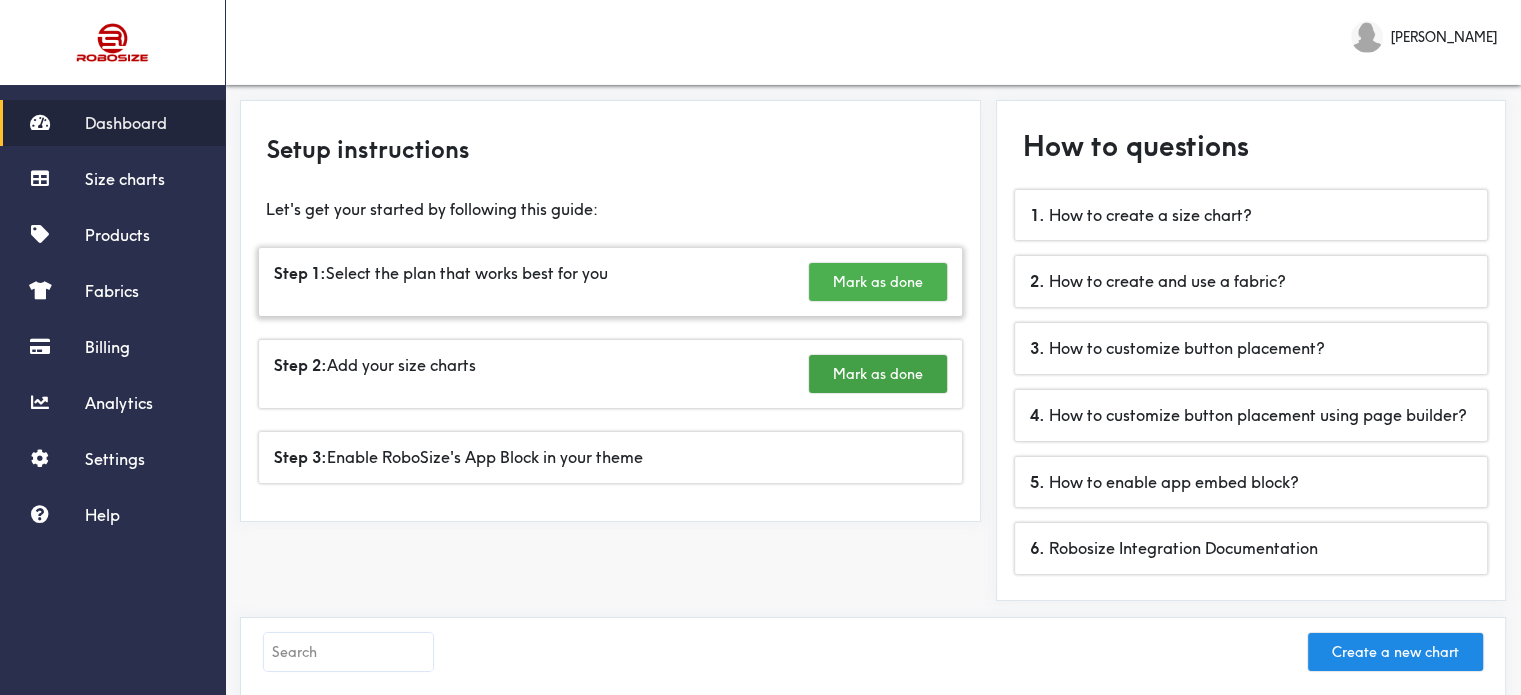click on "Mark as done" at bounding box center [878, 282] 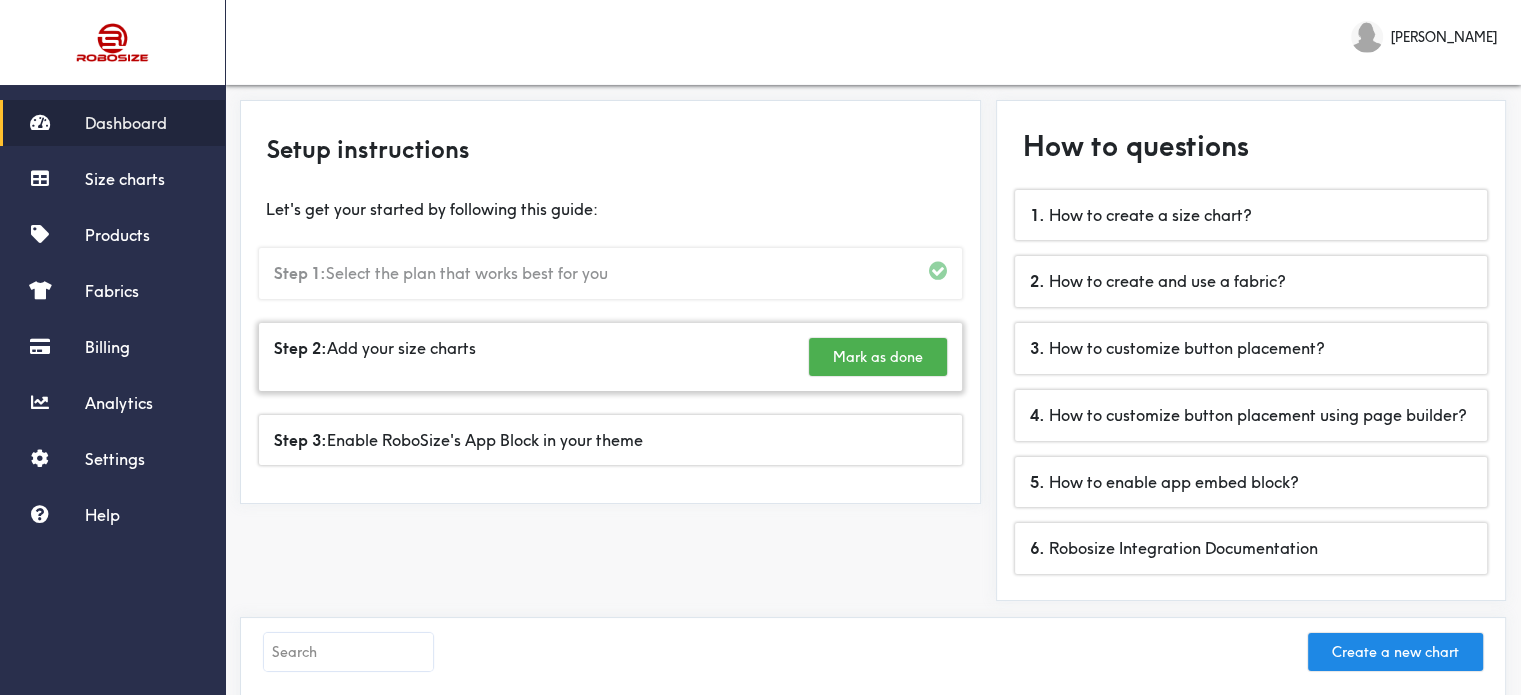 click on "Mark as done" at bounding box center [878, 357] 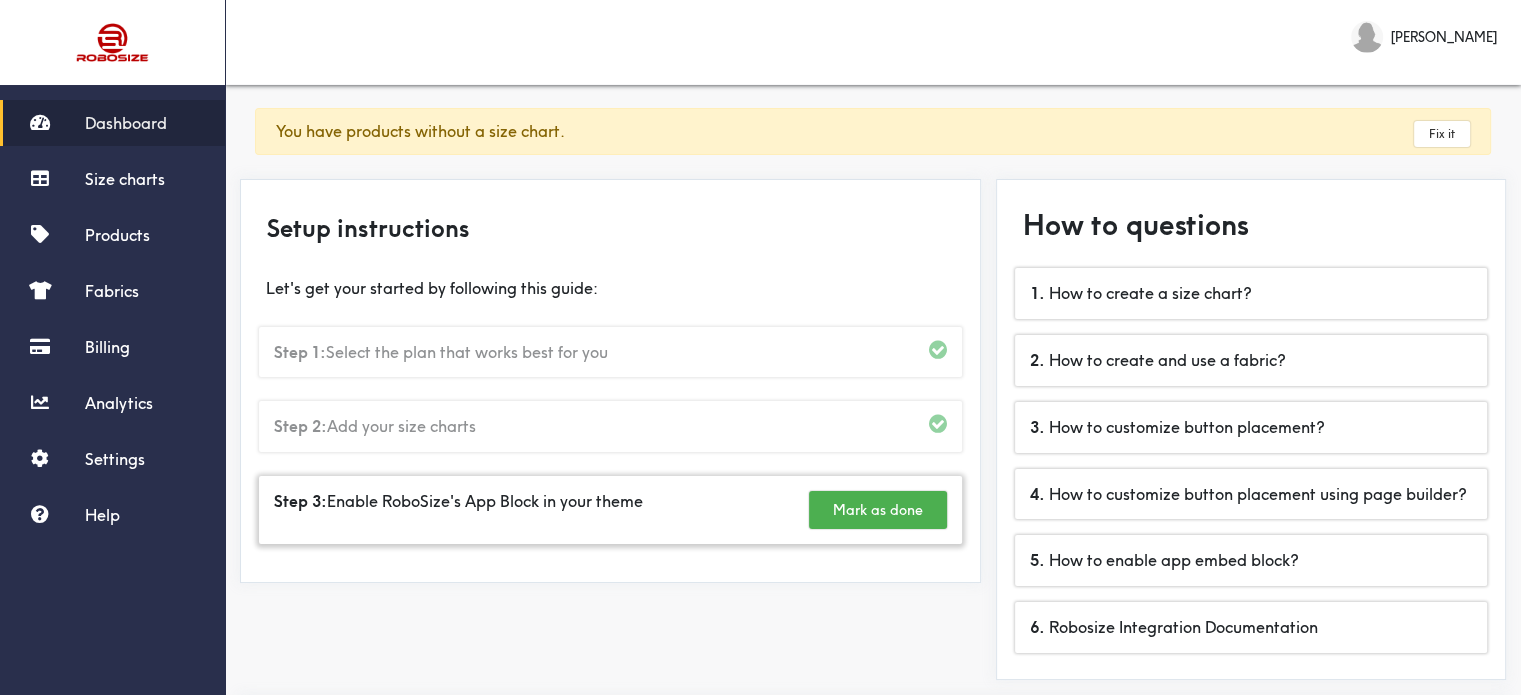click on "Mark as done" at bounding box center [878, 510] 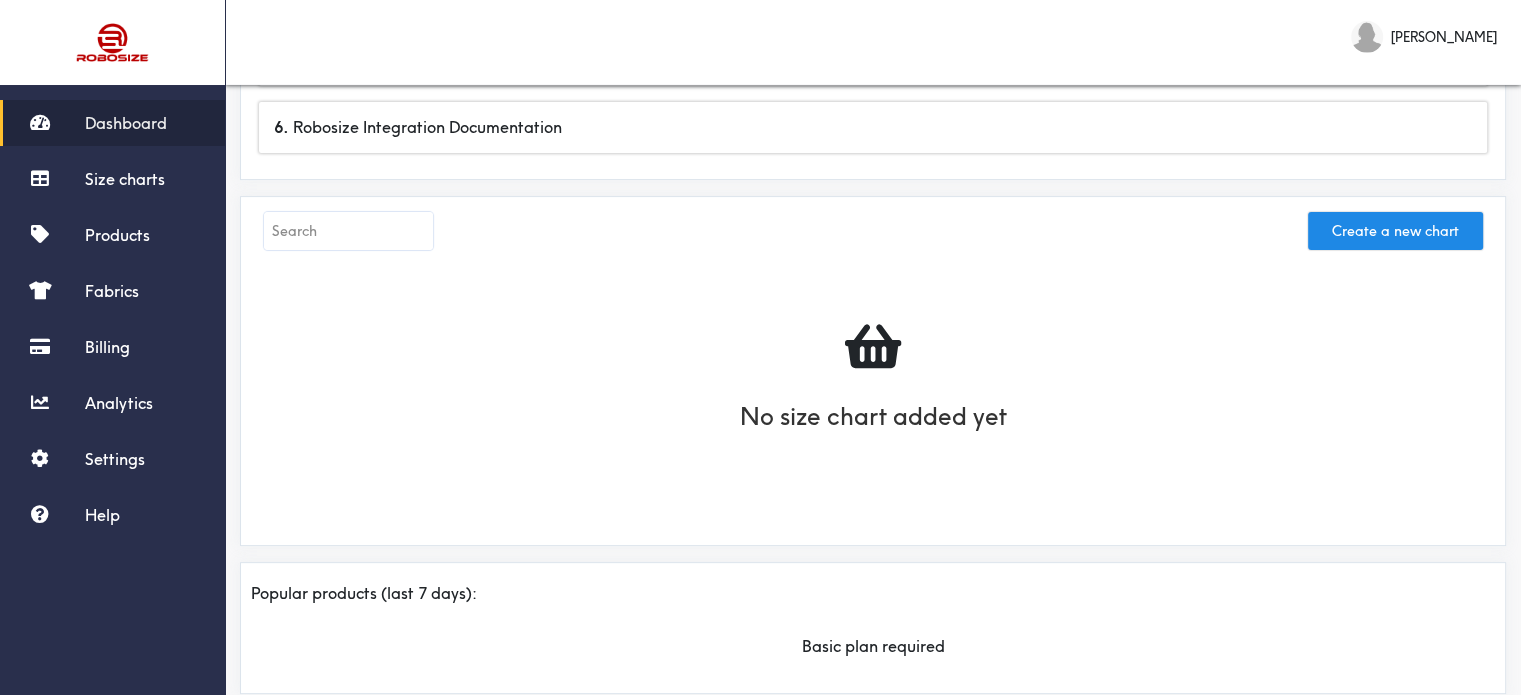 scroll, scrollTop: 0, scrollLeft: 0, axis: both 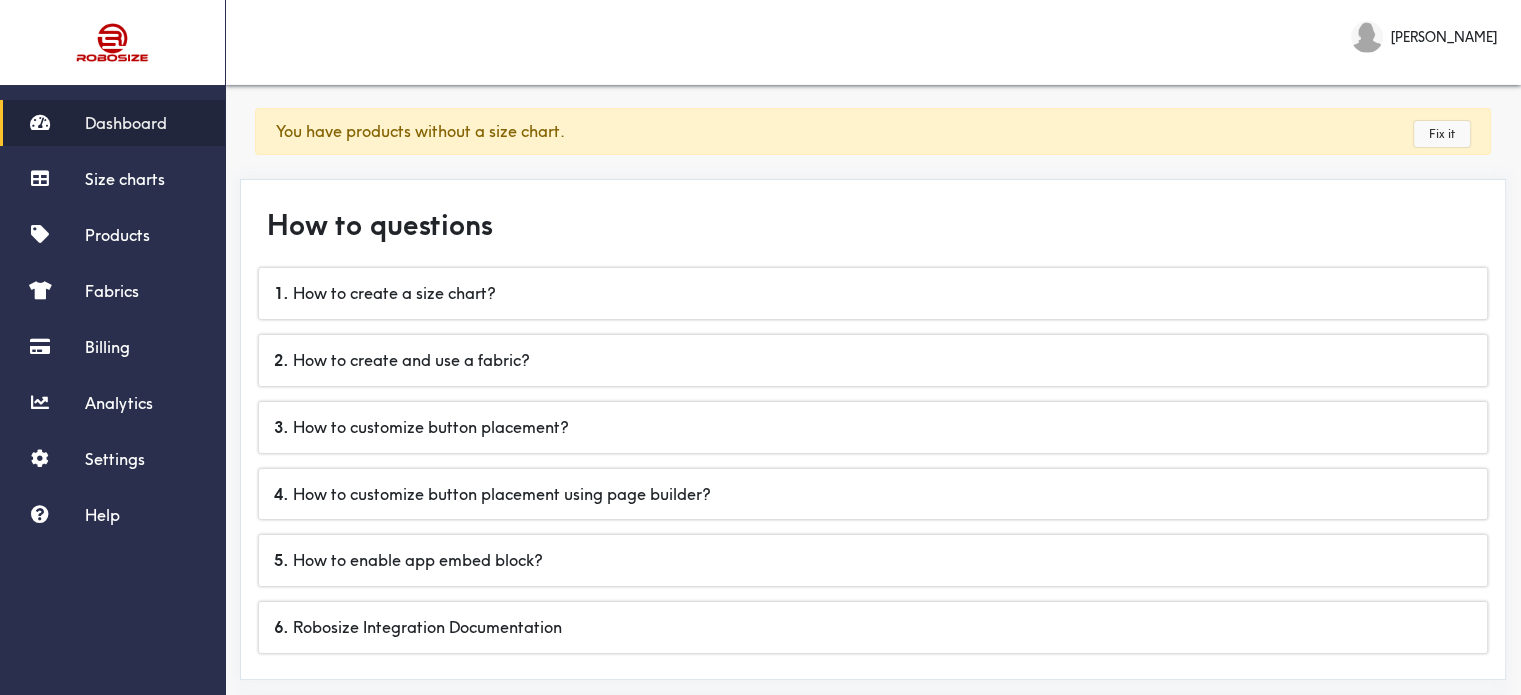 click on "Fix it" at bounding box center [1442, 134] 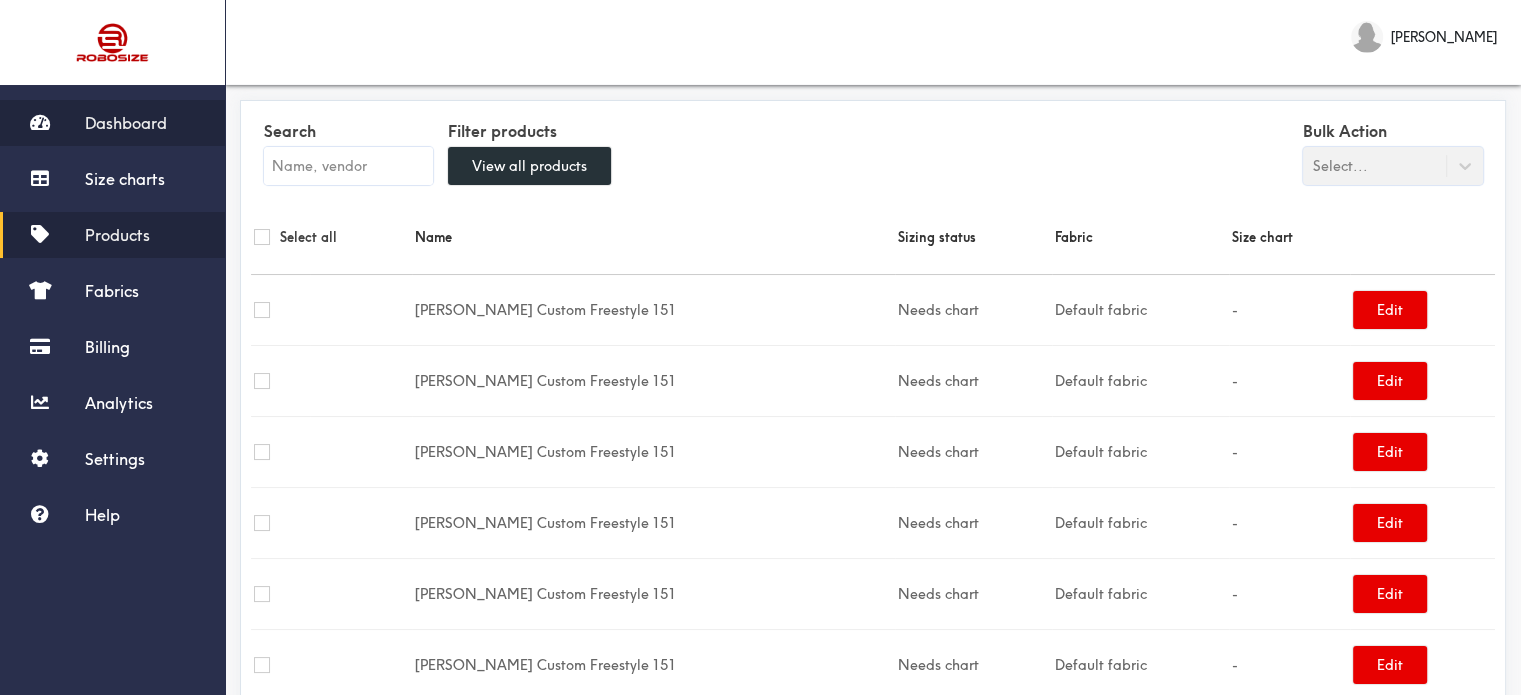 click on "Dashboard" at bounding box center [126, 123] 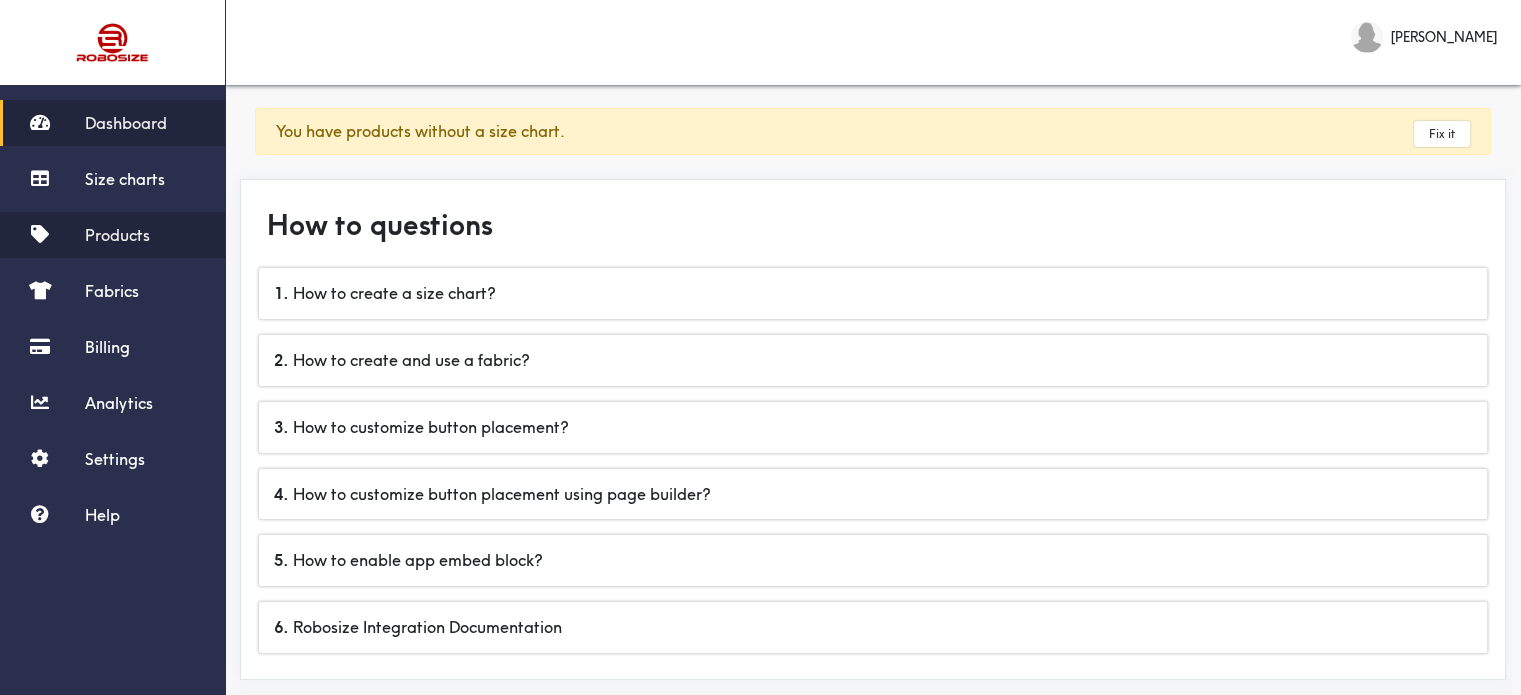 click on "Products" at bounding box center (117, 235) 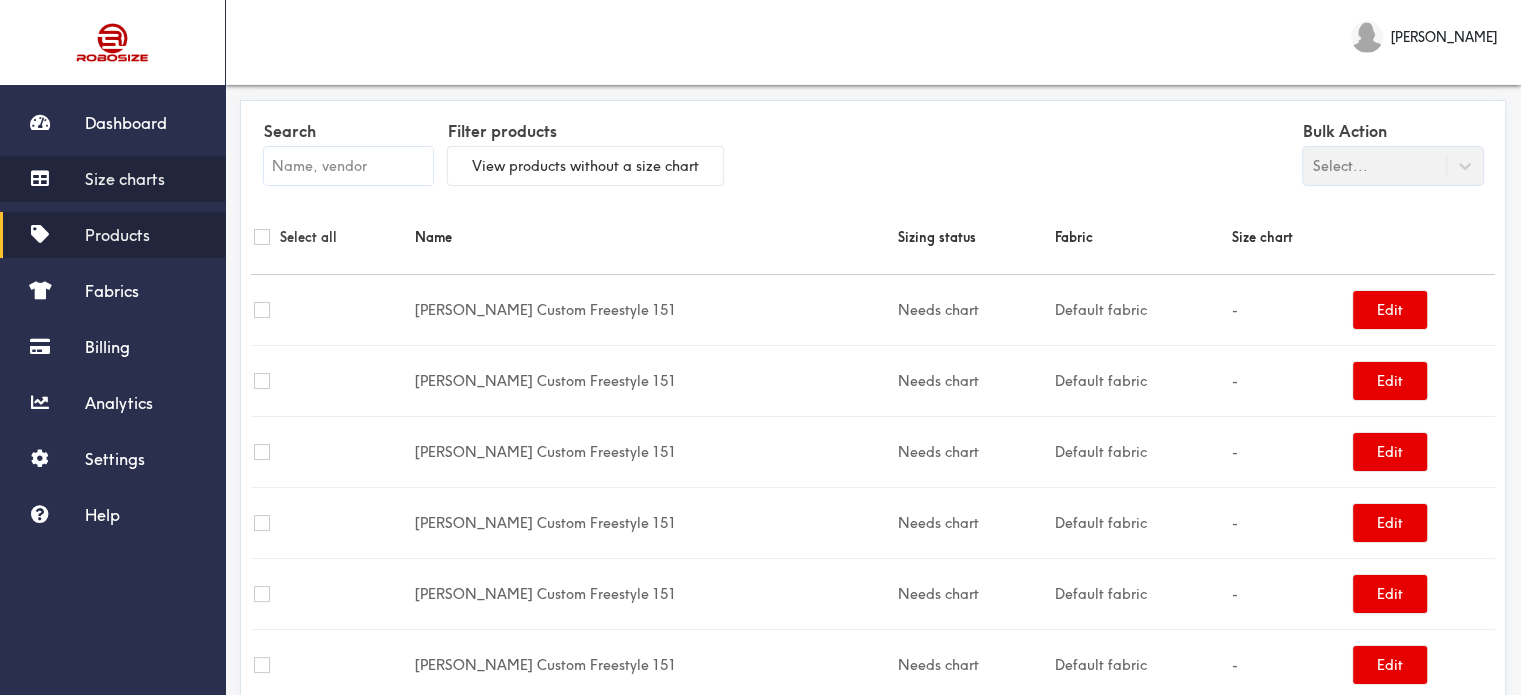 click on "Size charts" at bounding box center (112, 179) 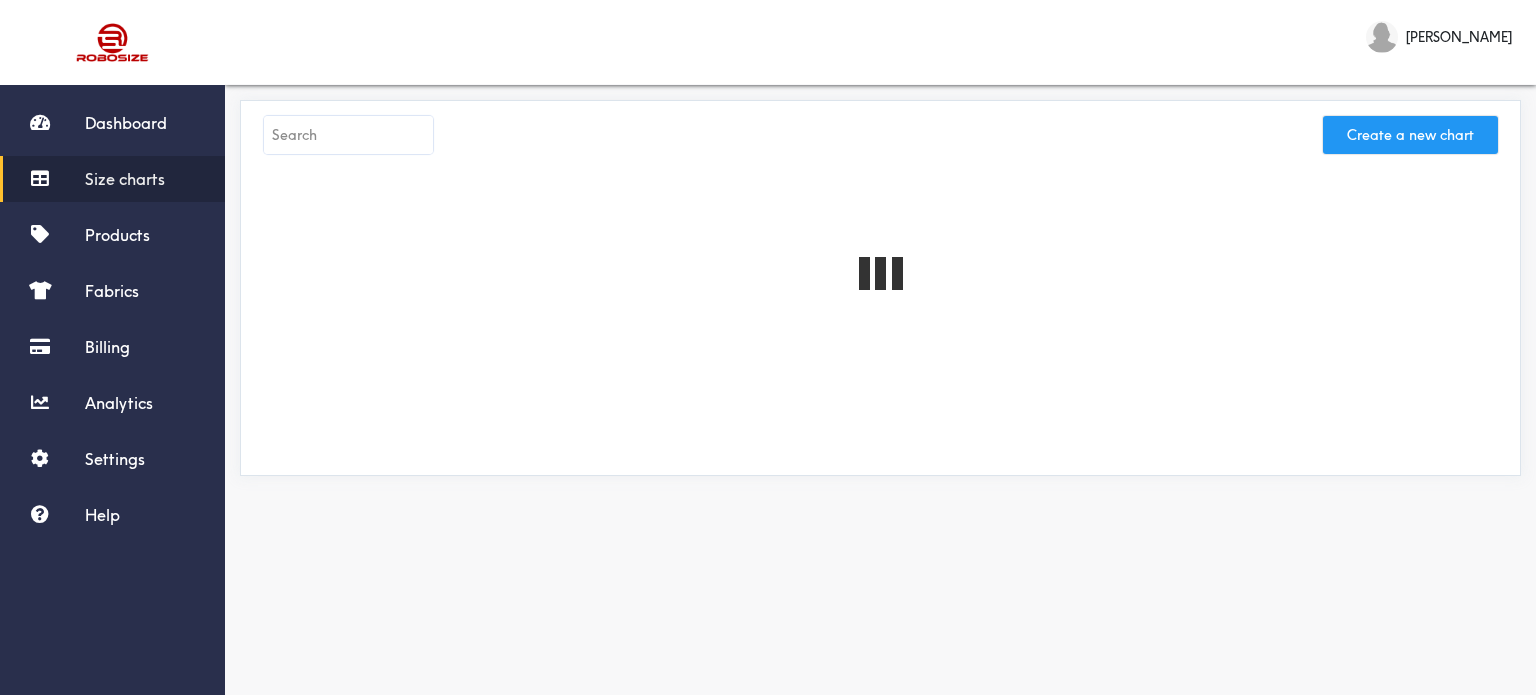 click on "Create a new chart" at bounding box center [1410, 135] 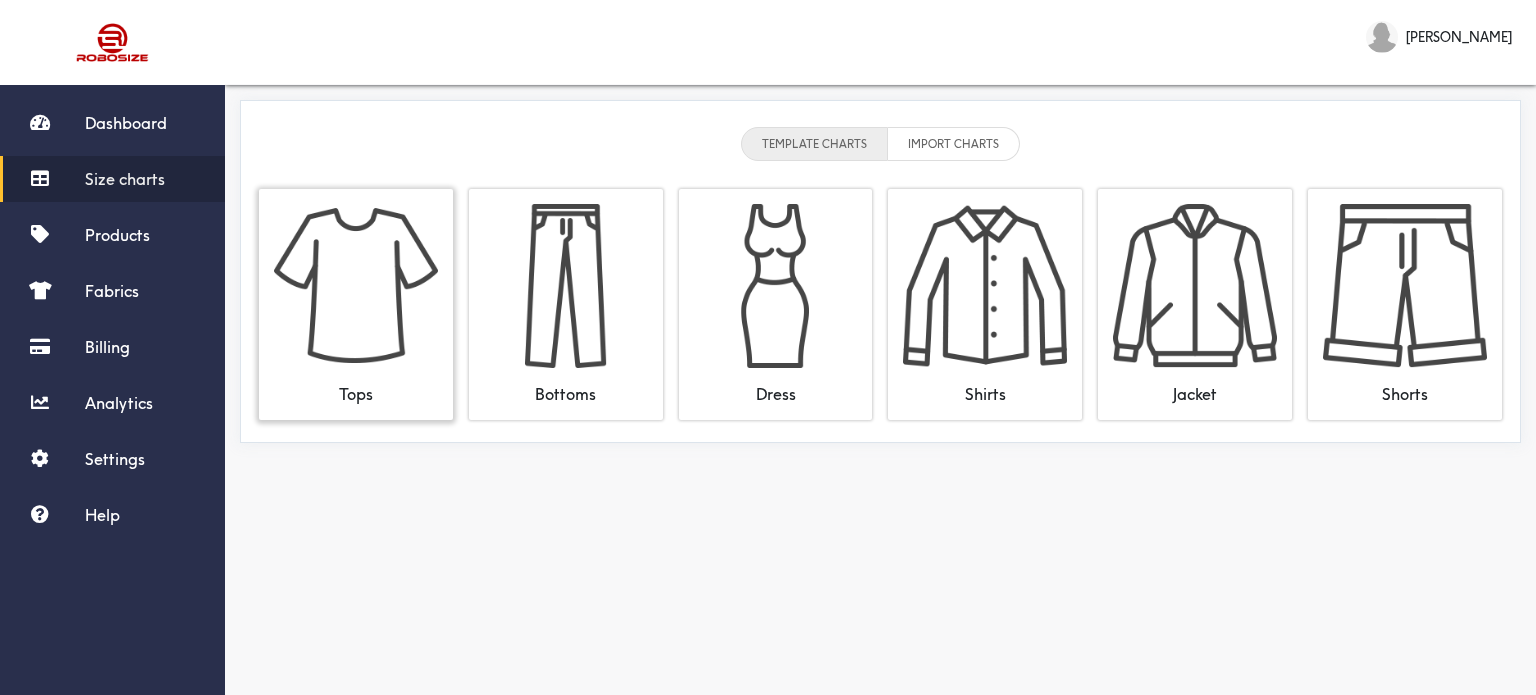 click at bounding box center [356, 286] 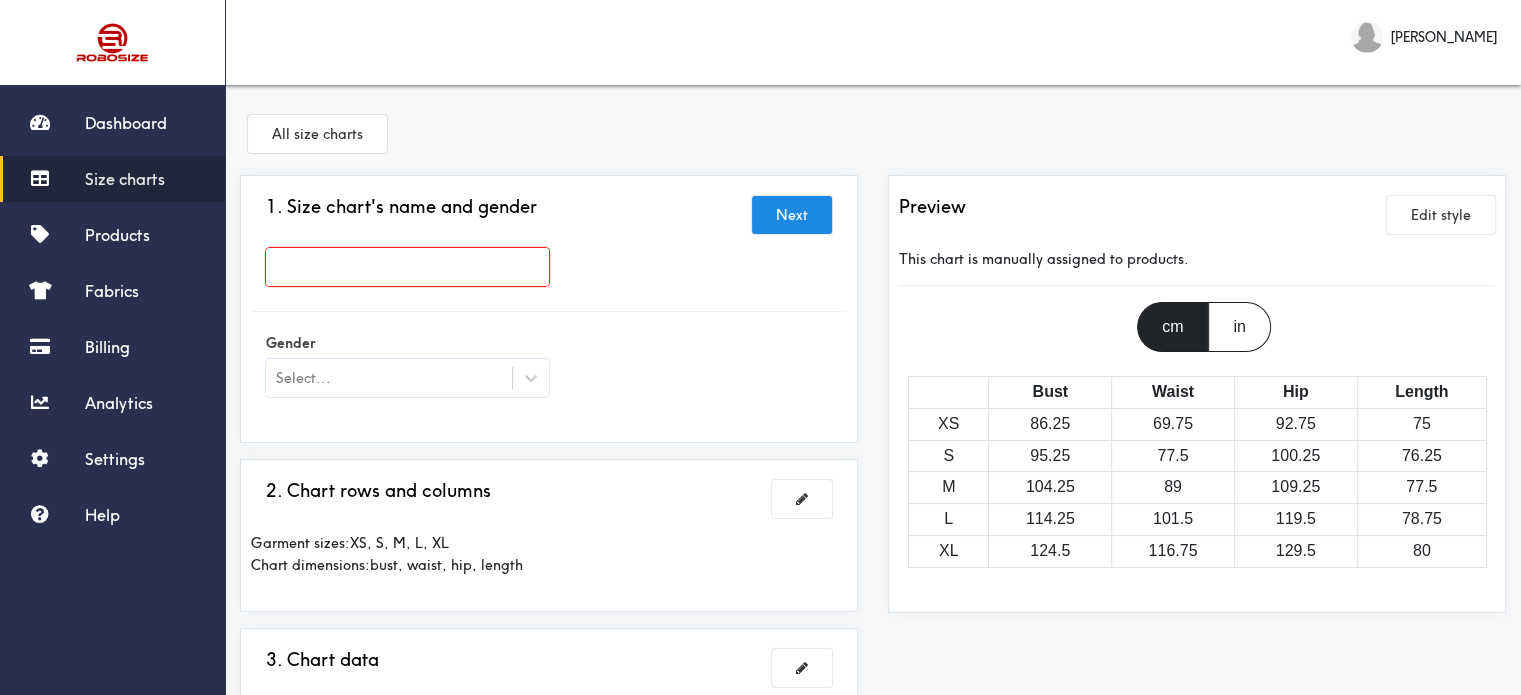 click at bounding box center (407, 267) 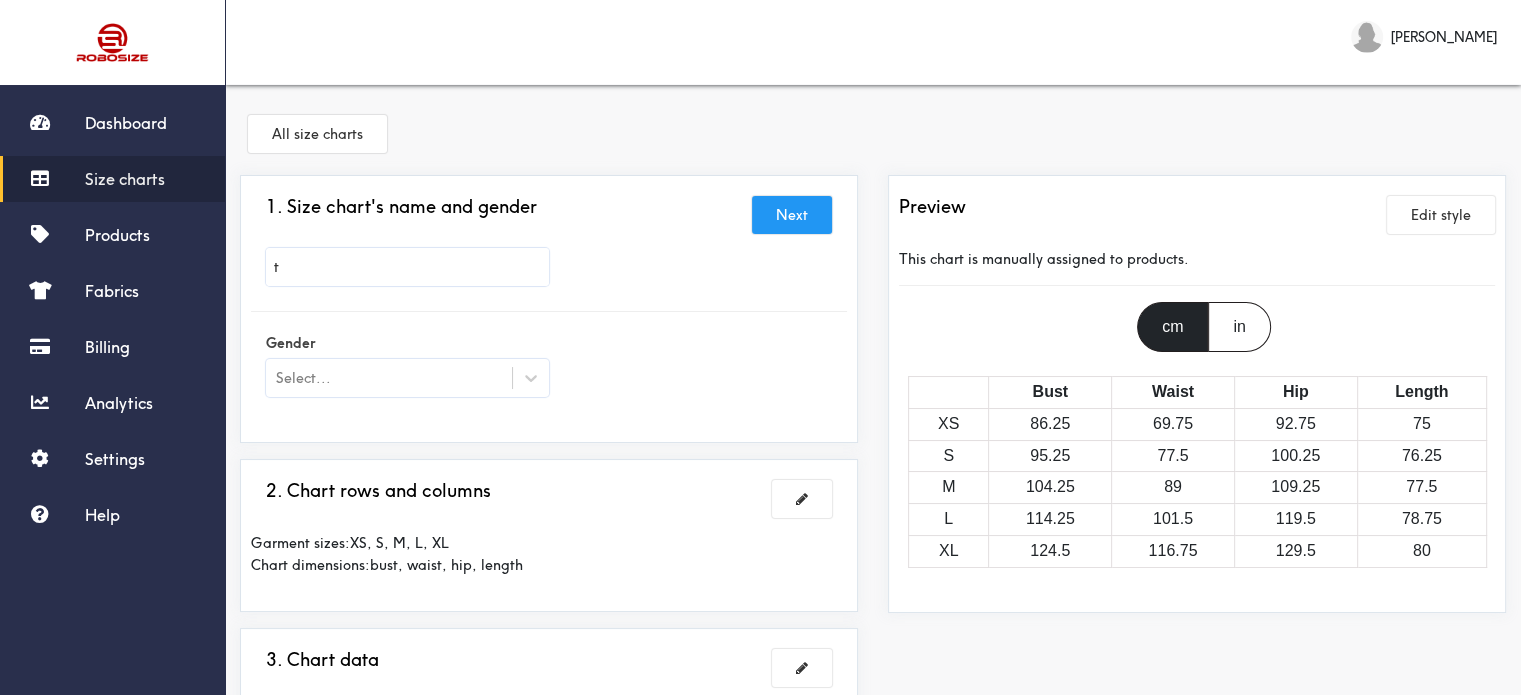 type on "t" 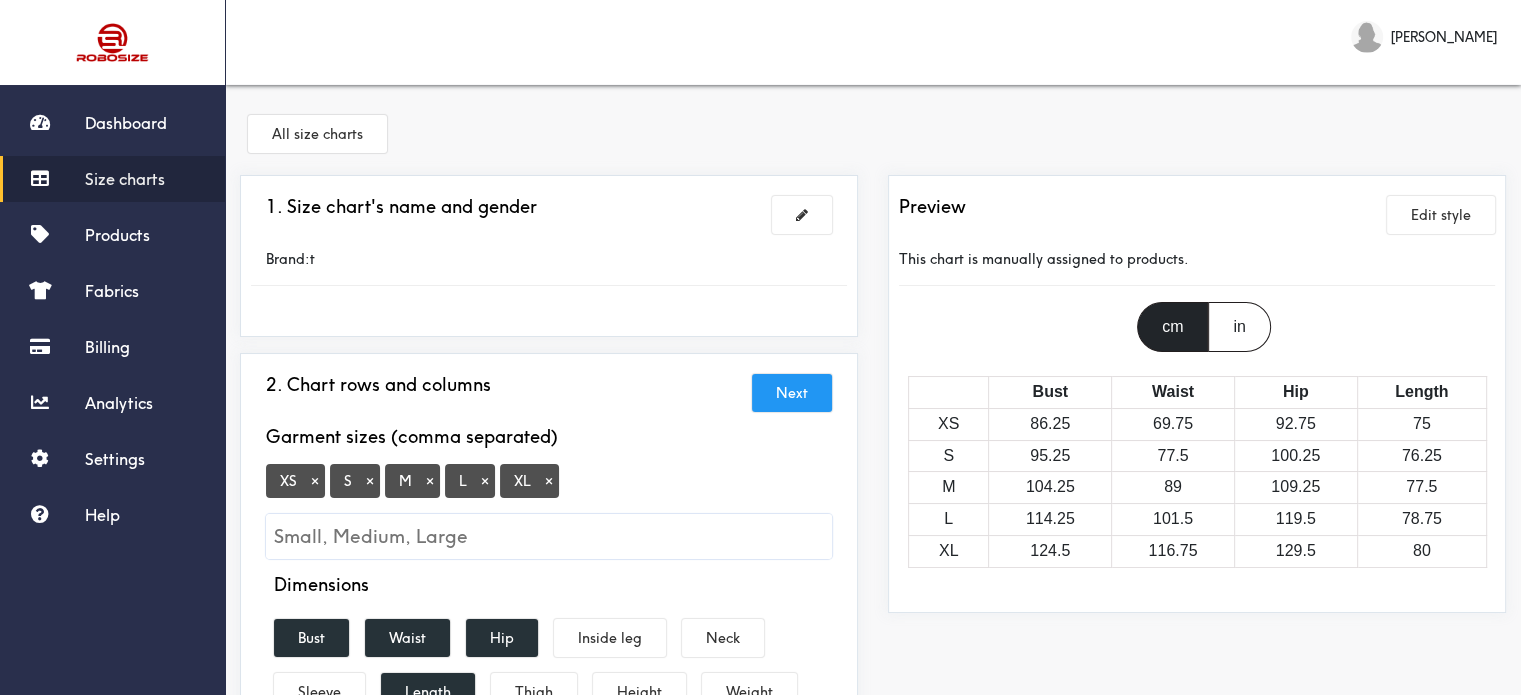 click on "Next" at bounding box center [792, 393] 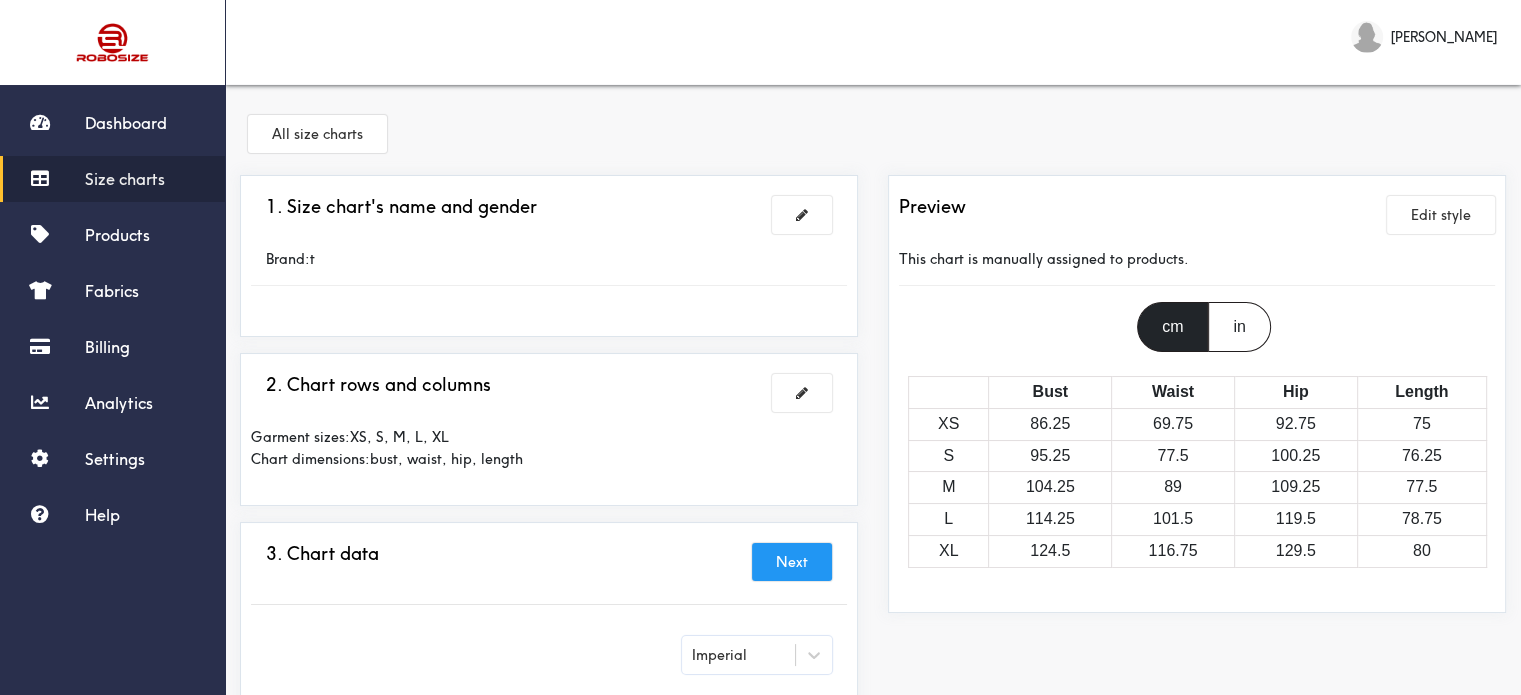 click on "Next" at bounding box center [792, 562] 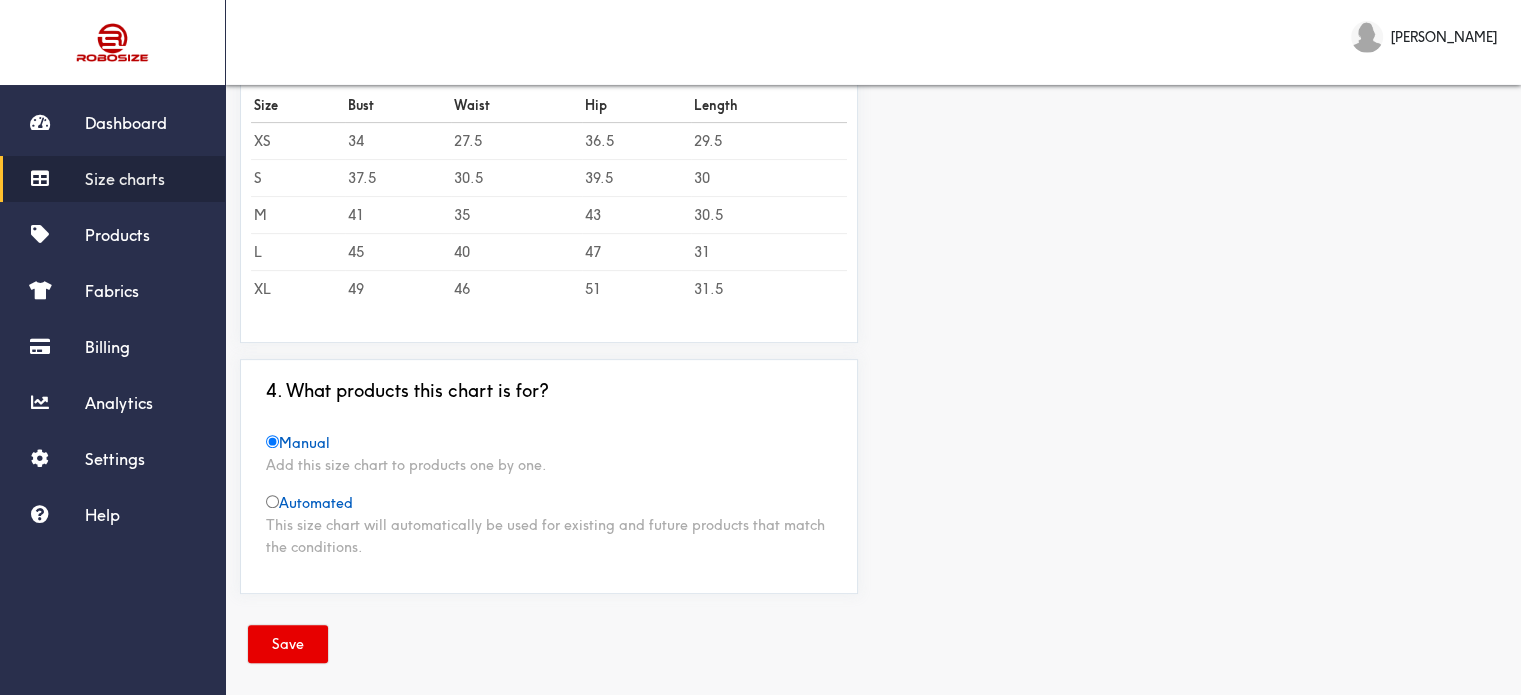 scroll, scrollTop: 600, scrollLeft: 0, axis: vertical 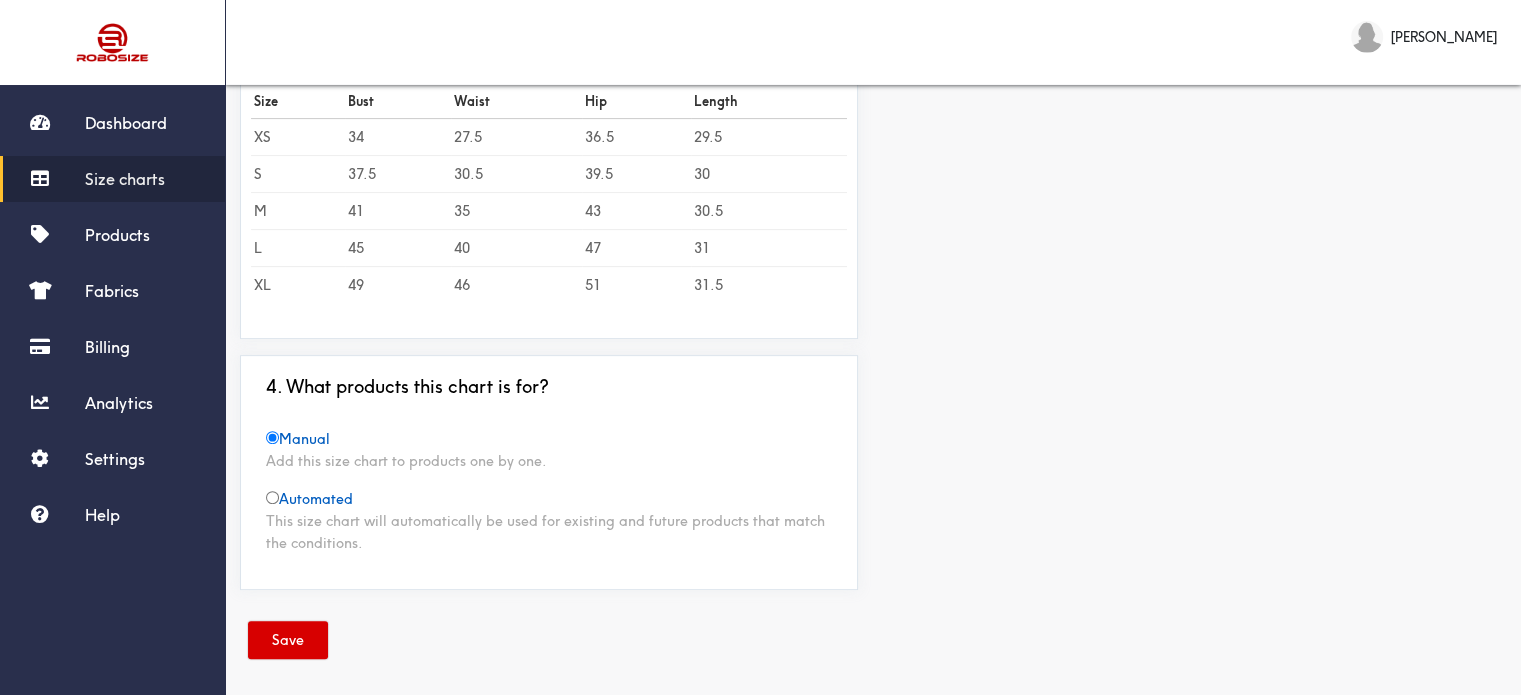 click on "Save" at bounding box center (288, 640) 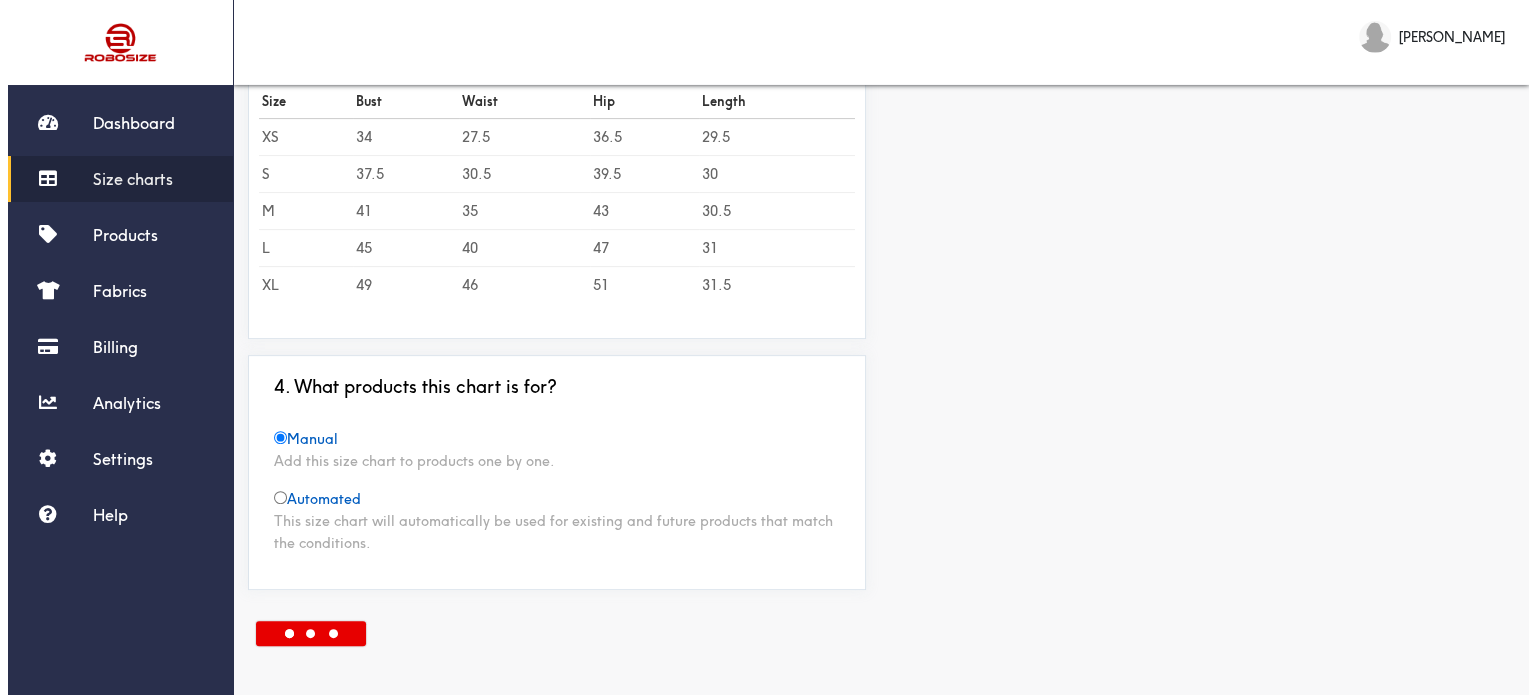 scroll, scrollTop: 0, scrollLeft: 0, axis: both 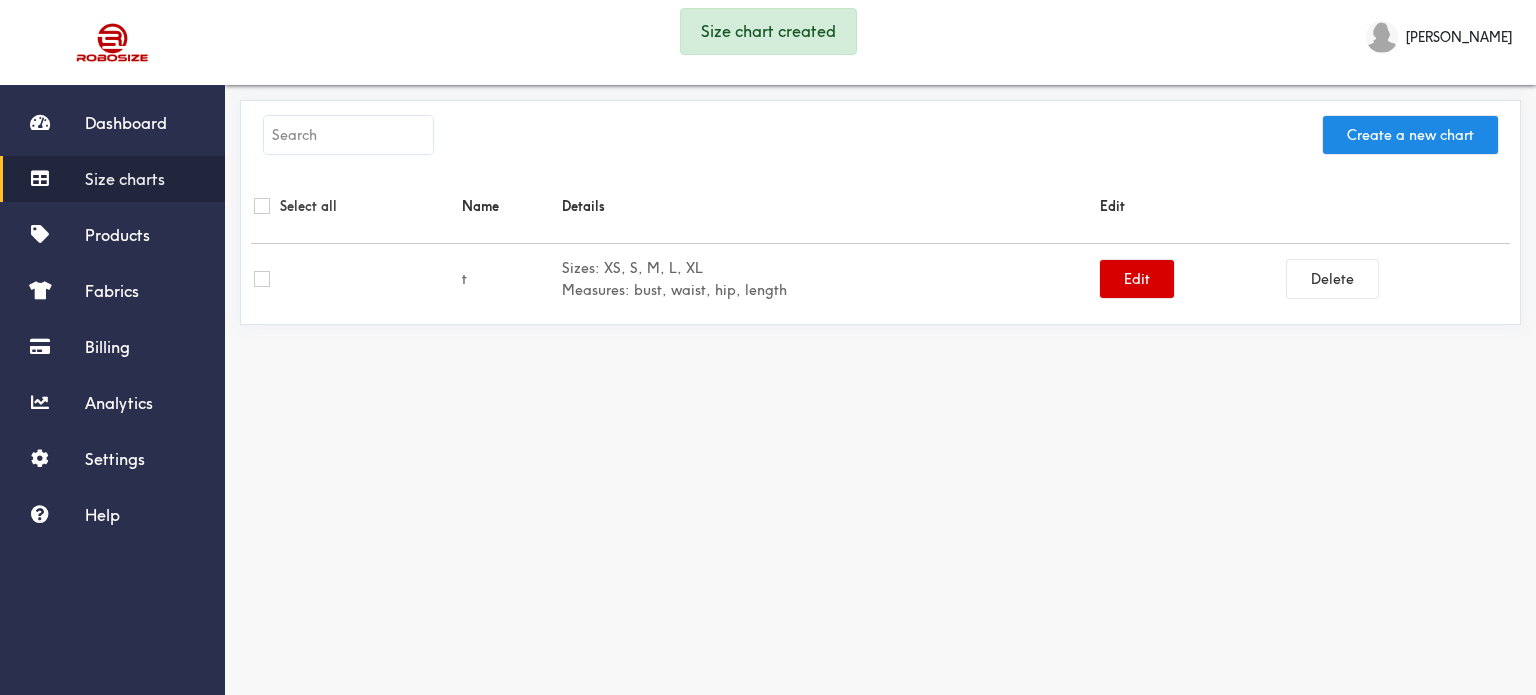 click on "Edit" at bounding box center (1137, 279) 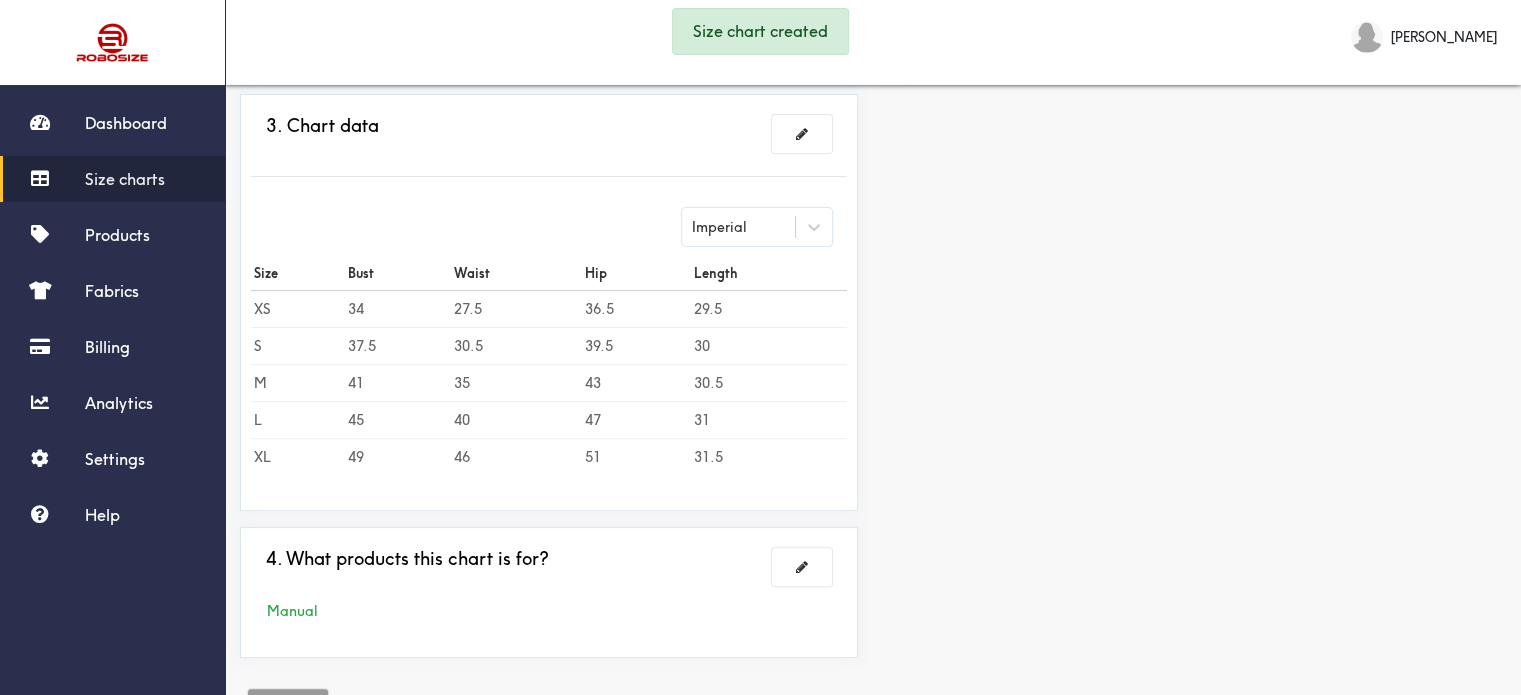 scroll, scrollTop: 609, scrollLeft: 0, axis: vertical 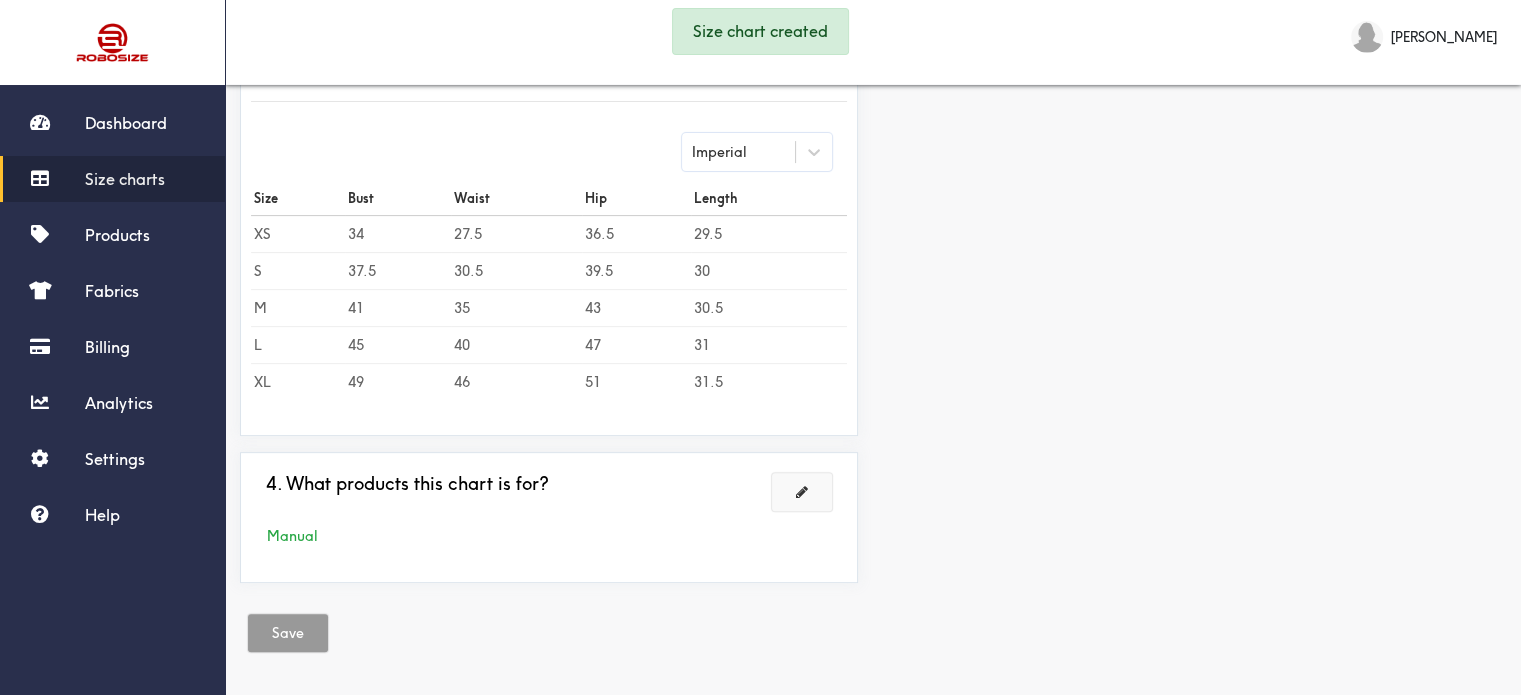 click at bounding box center [802, 492] 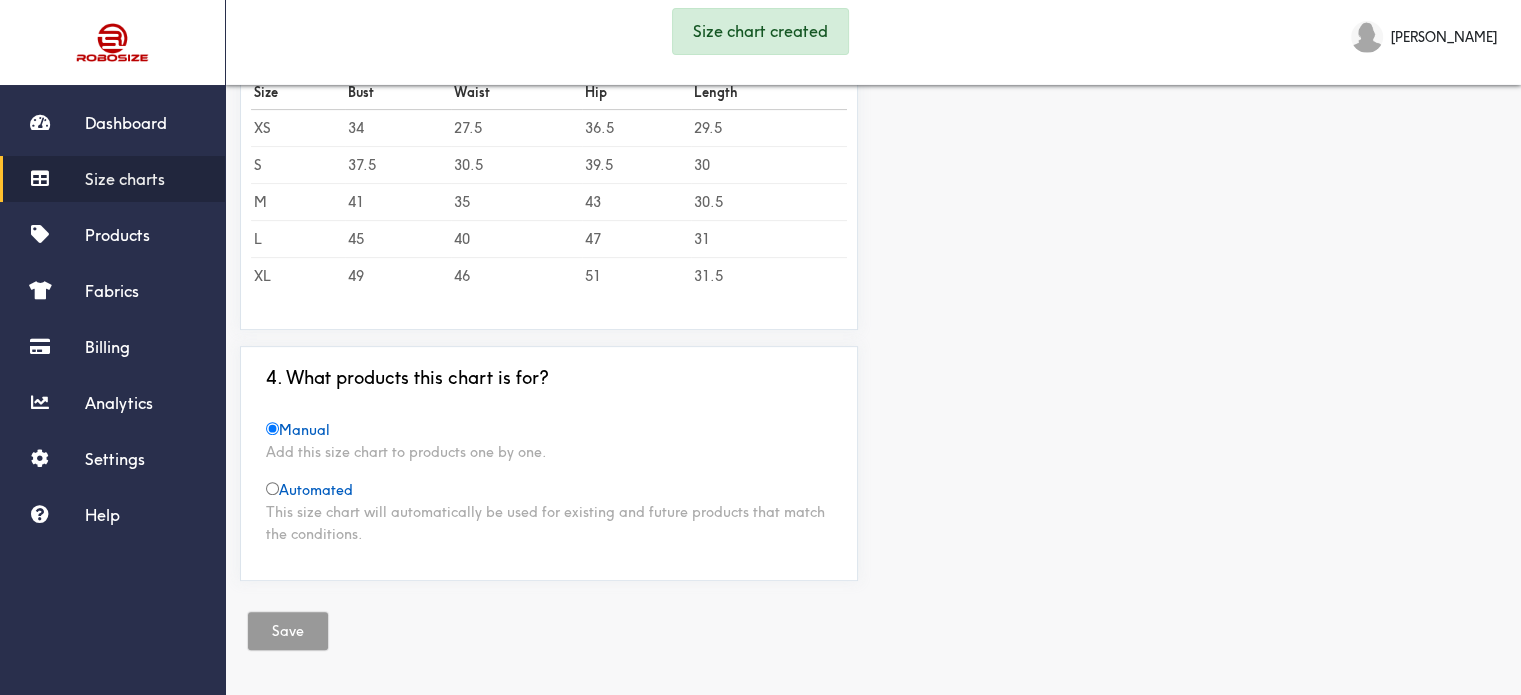 scroll, scrollTop: 504, scrollLeft: 0, axis: vertical 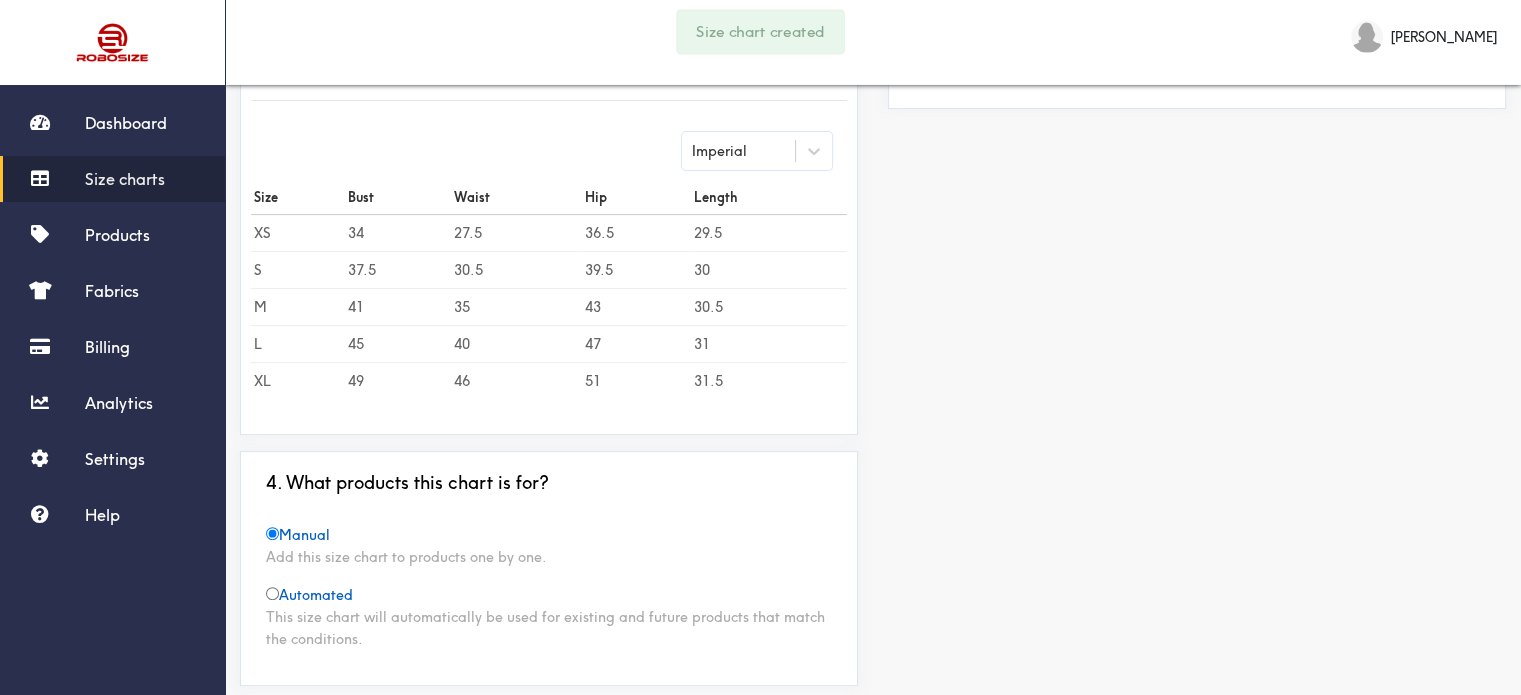 click on "Manual Add this size chart to products one by one.   Automated This size chart will automatically be used for existing and future products that match the conditions." at bounding box center [549, 587] 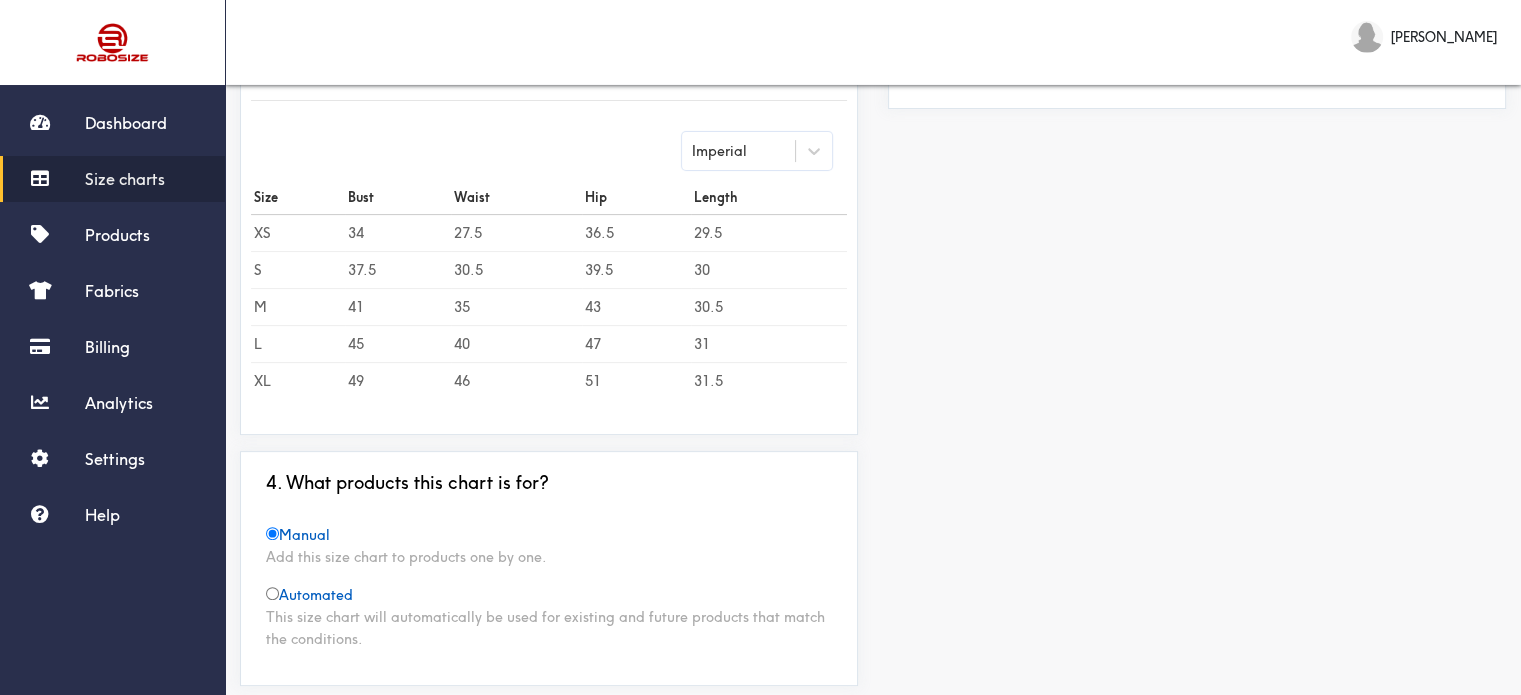 radio on "false" 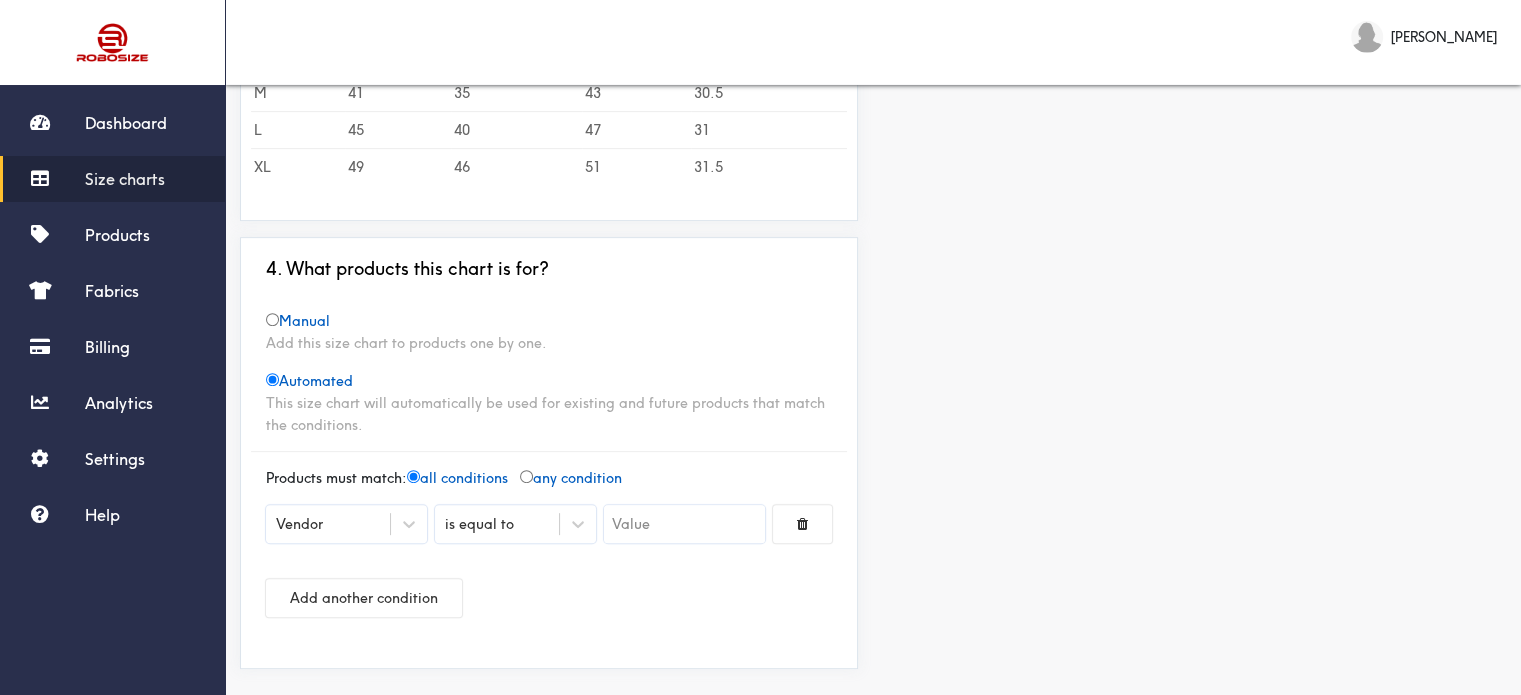 scroll, scrollTop: 804, scrollLeft: 0, axis: vertical 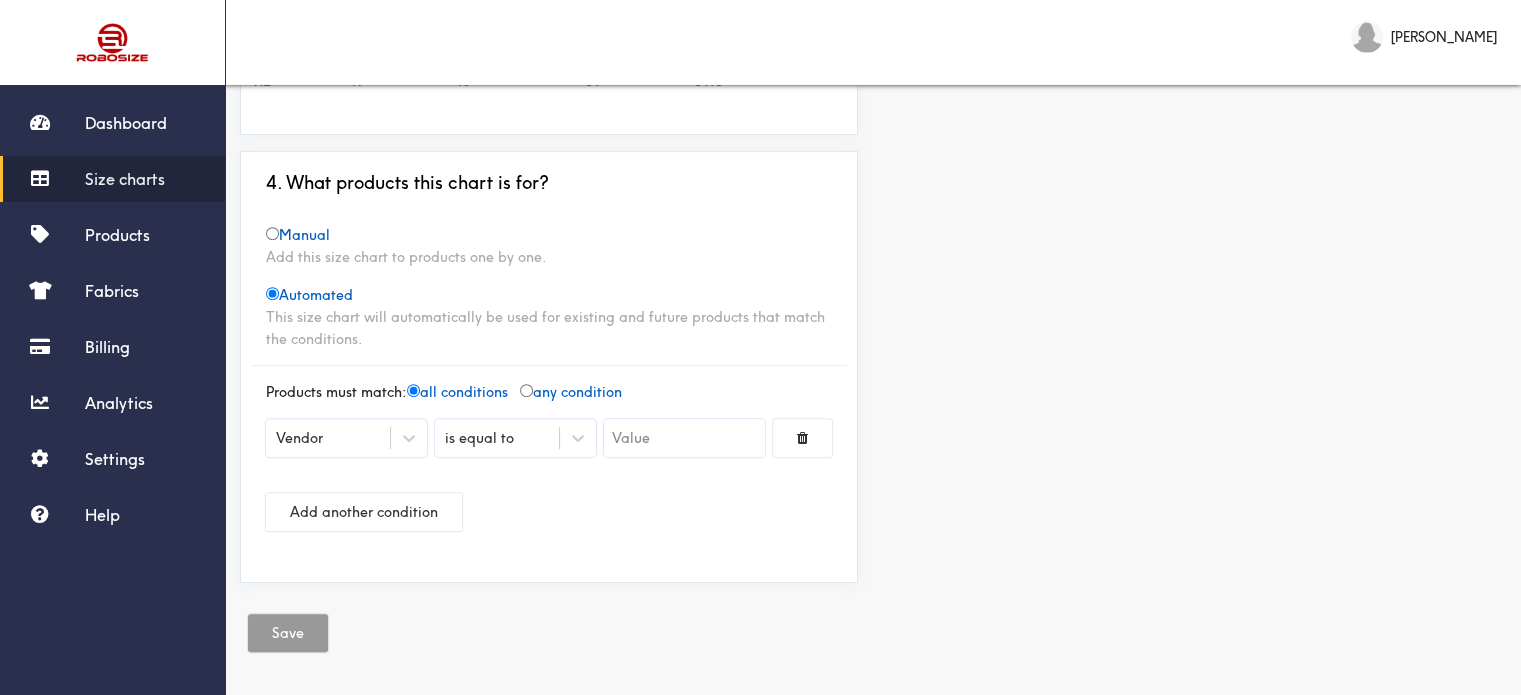 click on "any condition" at bounding box center (571, 392) 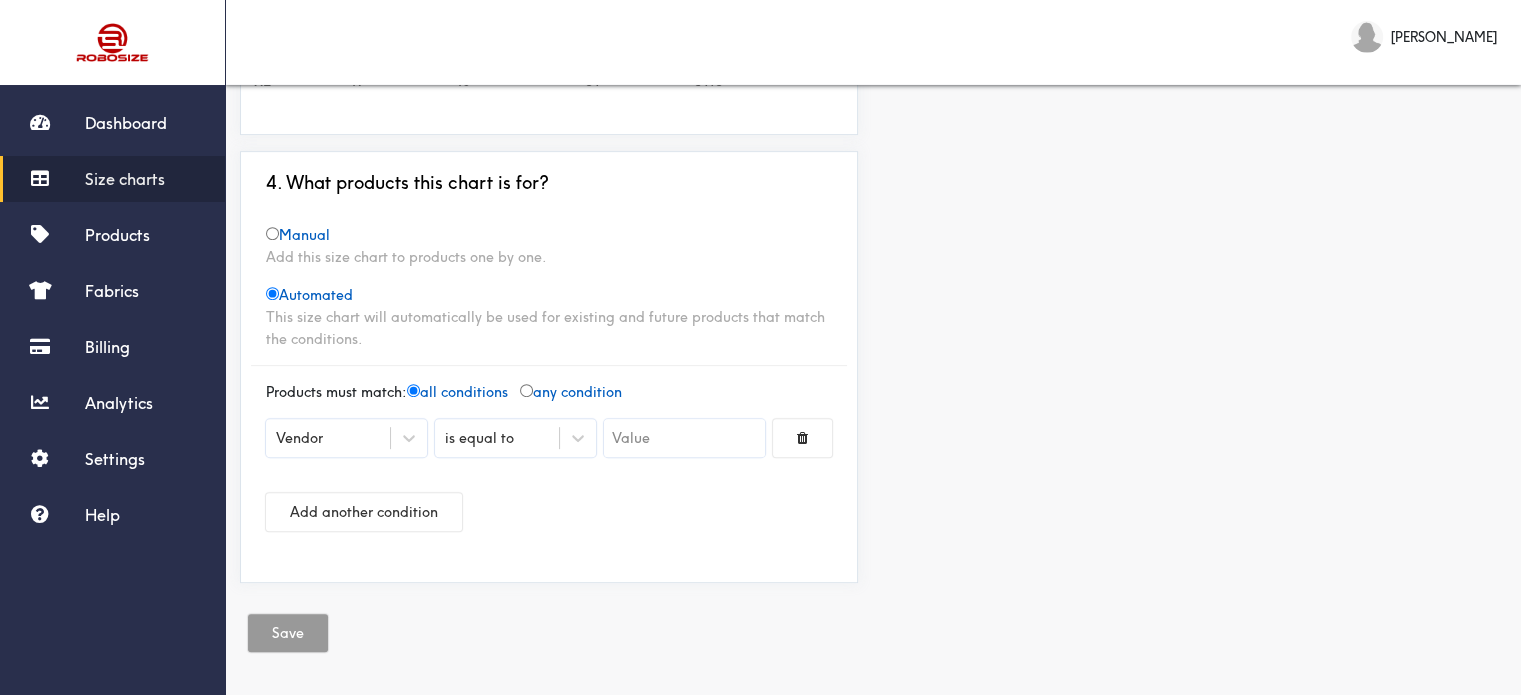 radio on "false" 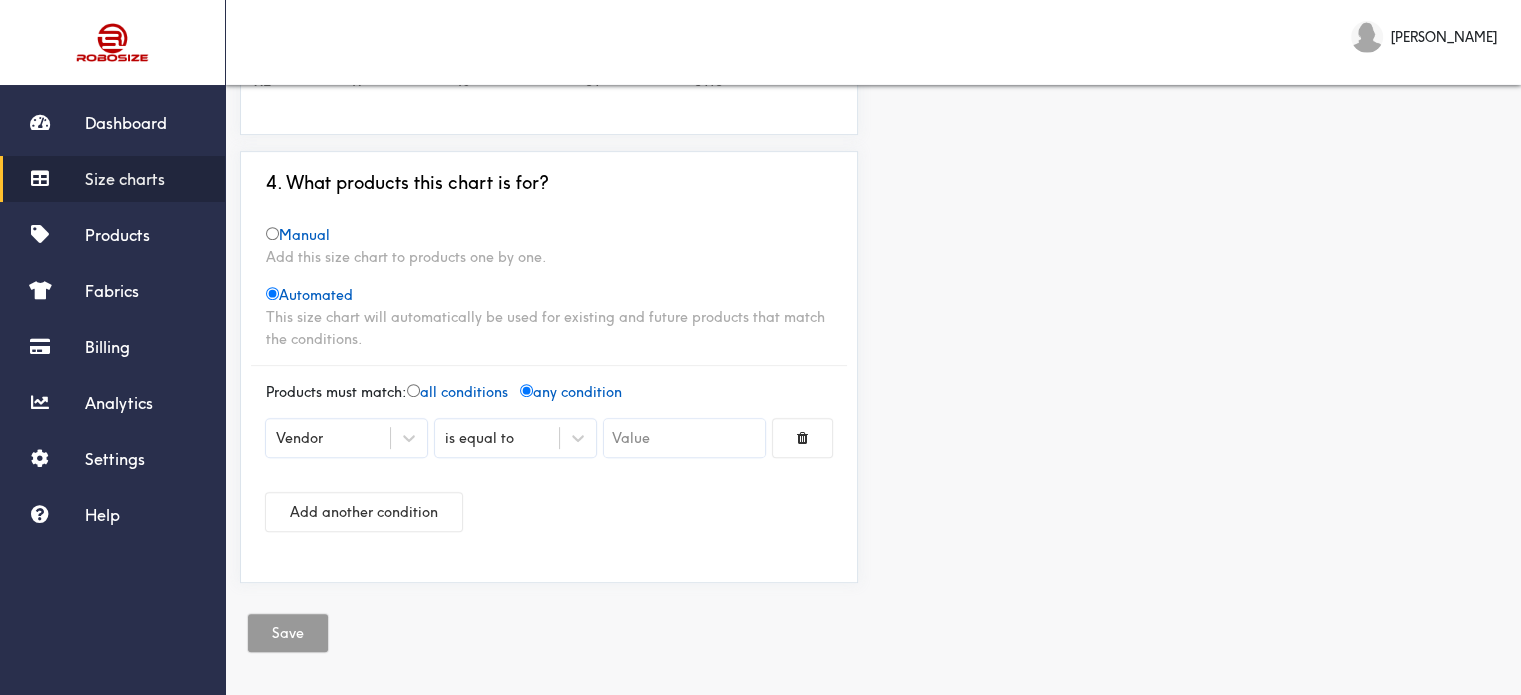click at bounding box center [413, 390] 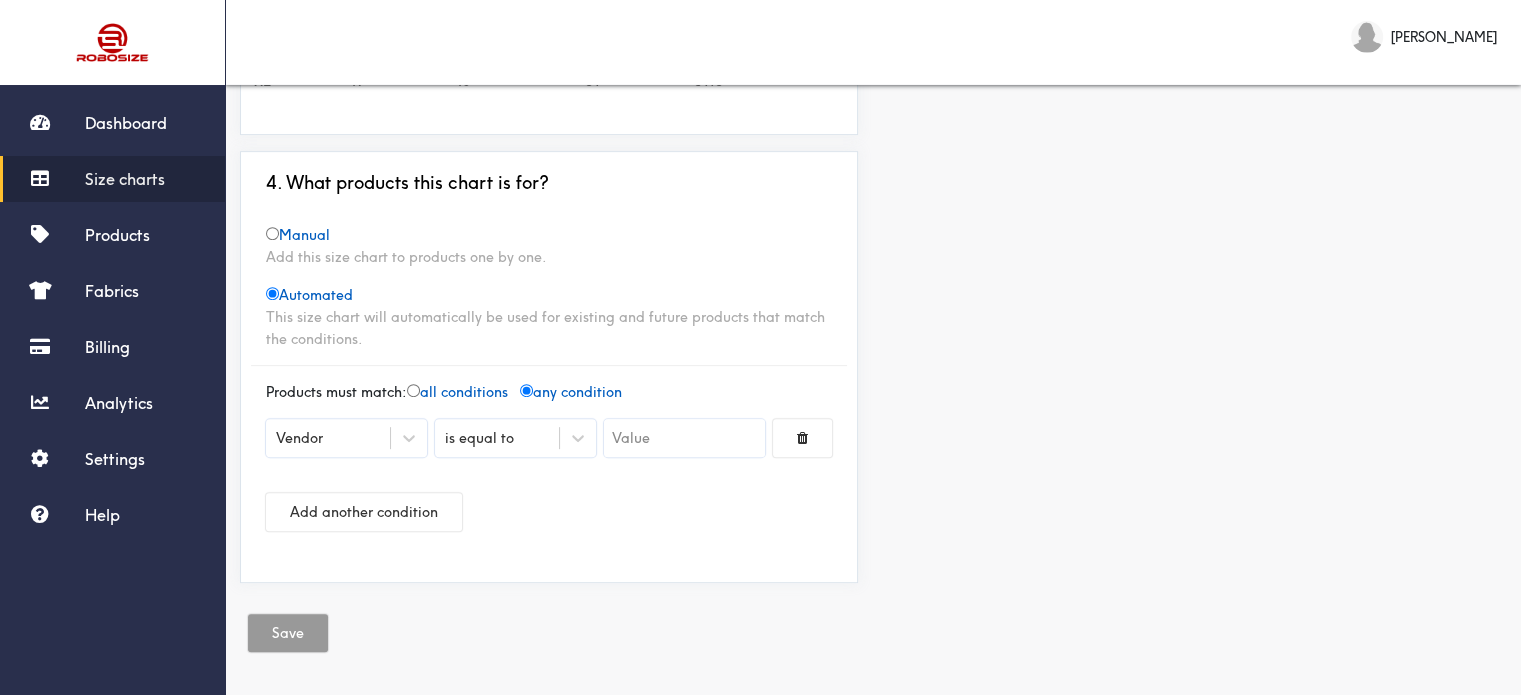 radio on "true" 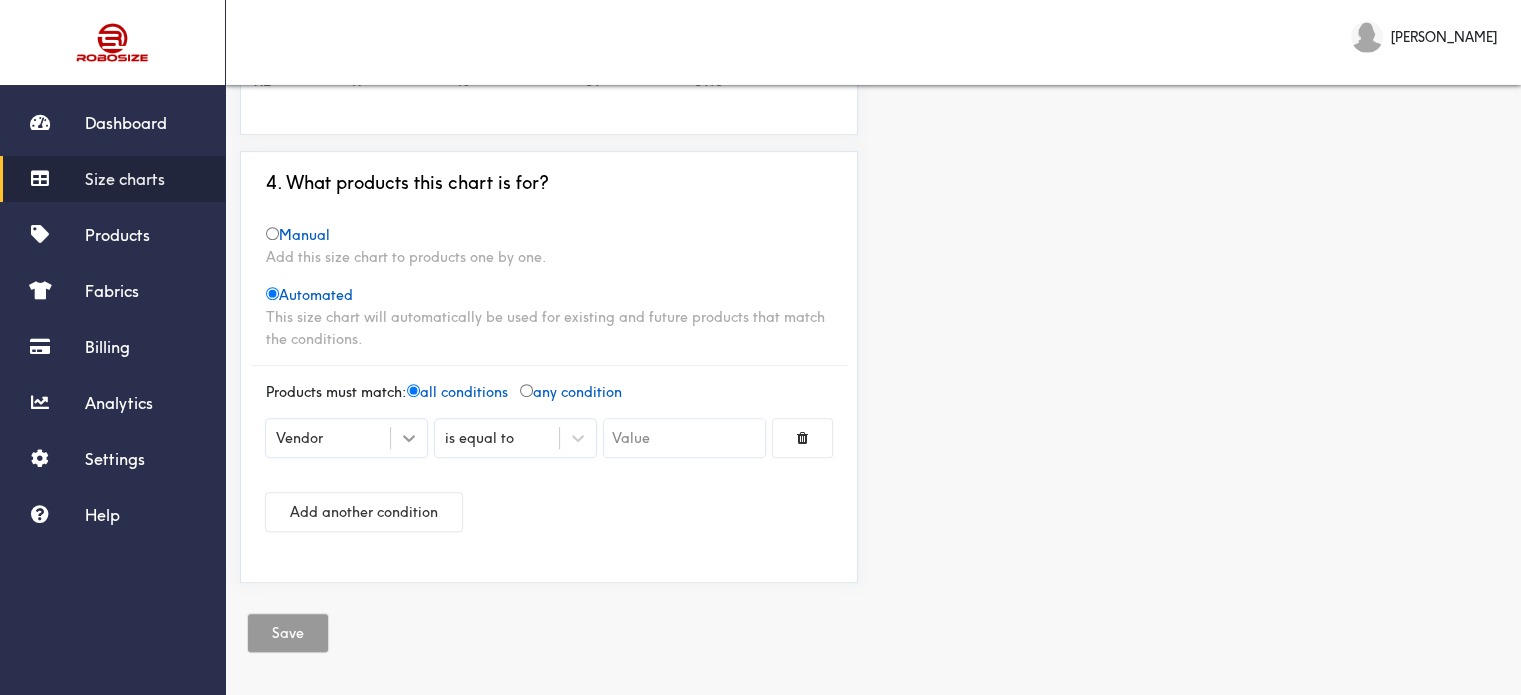 click at bounding box center (409, 438) 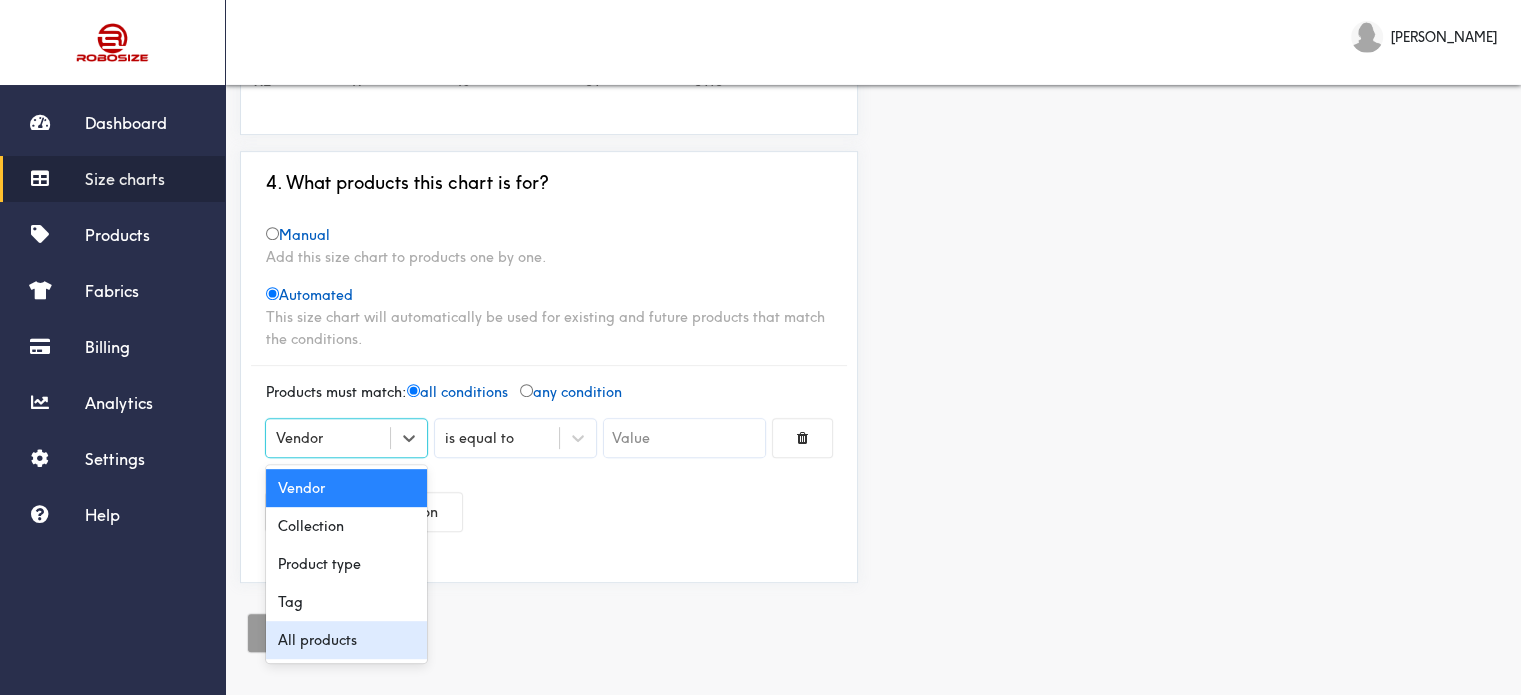 click on "All products" at bounding box center [346, 640] 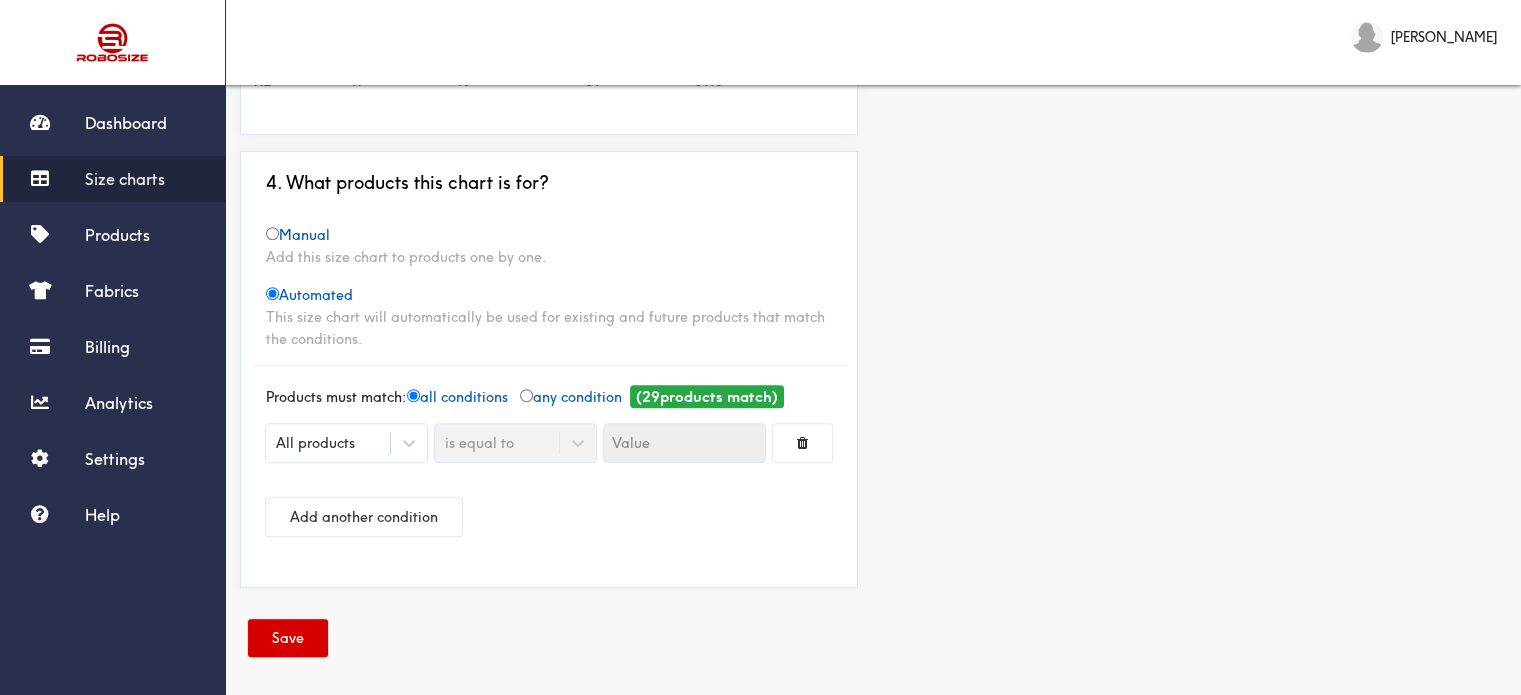 click on "Save" at bounding box center [288, 638] 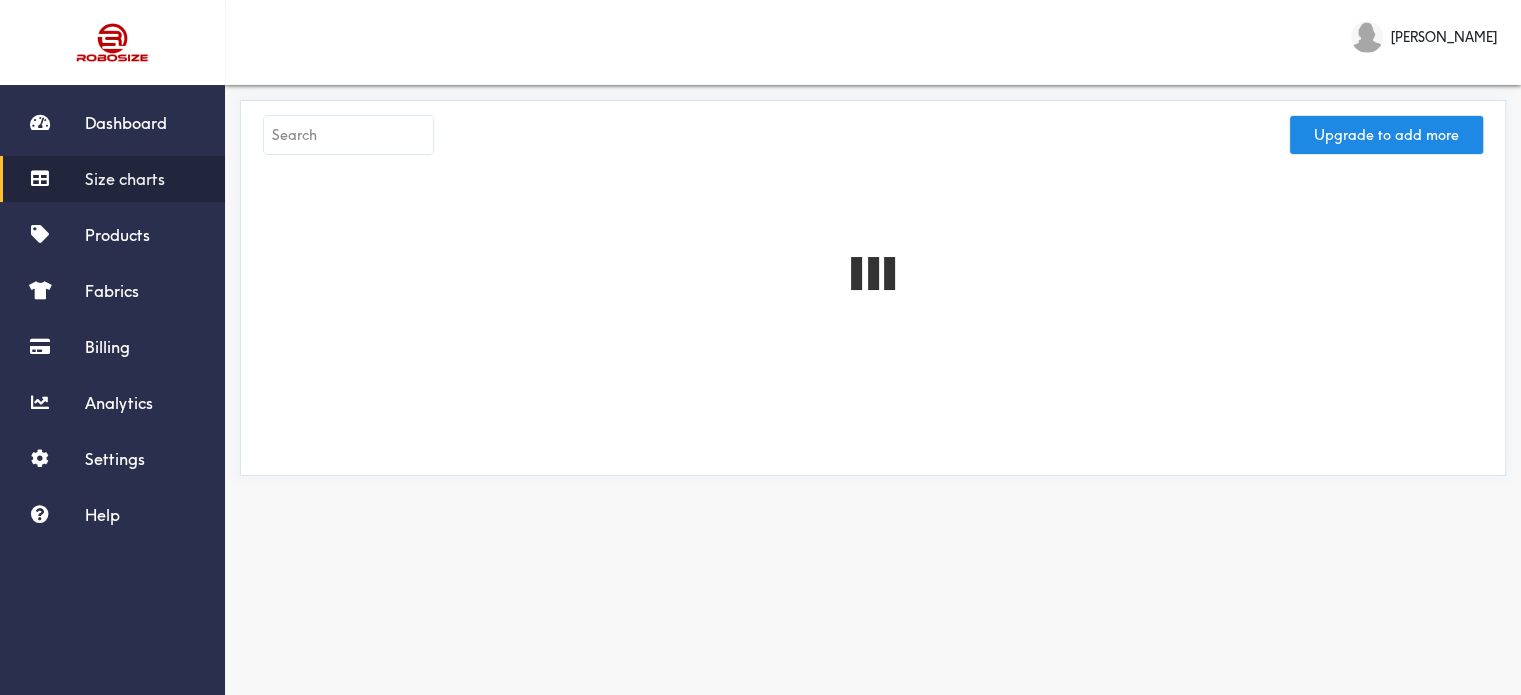 scroll, scrollTop: 0, scrollLeft: 0, axis: both 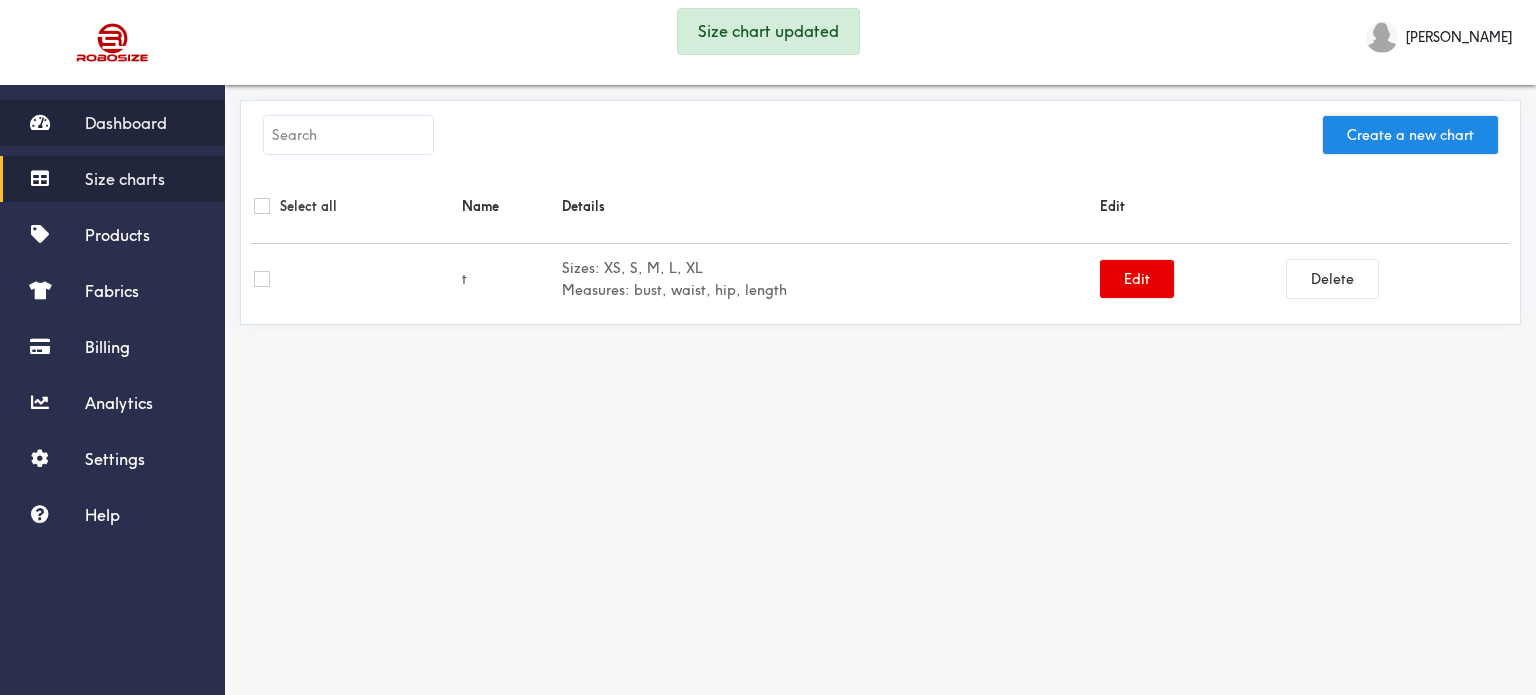 click on "Dashboard" at bounding box center [126, 123] 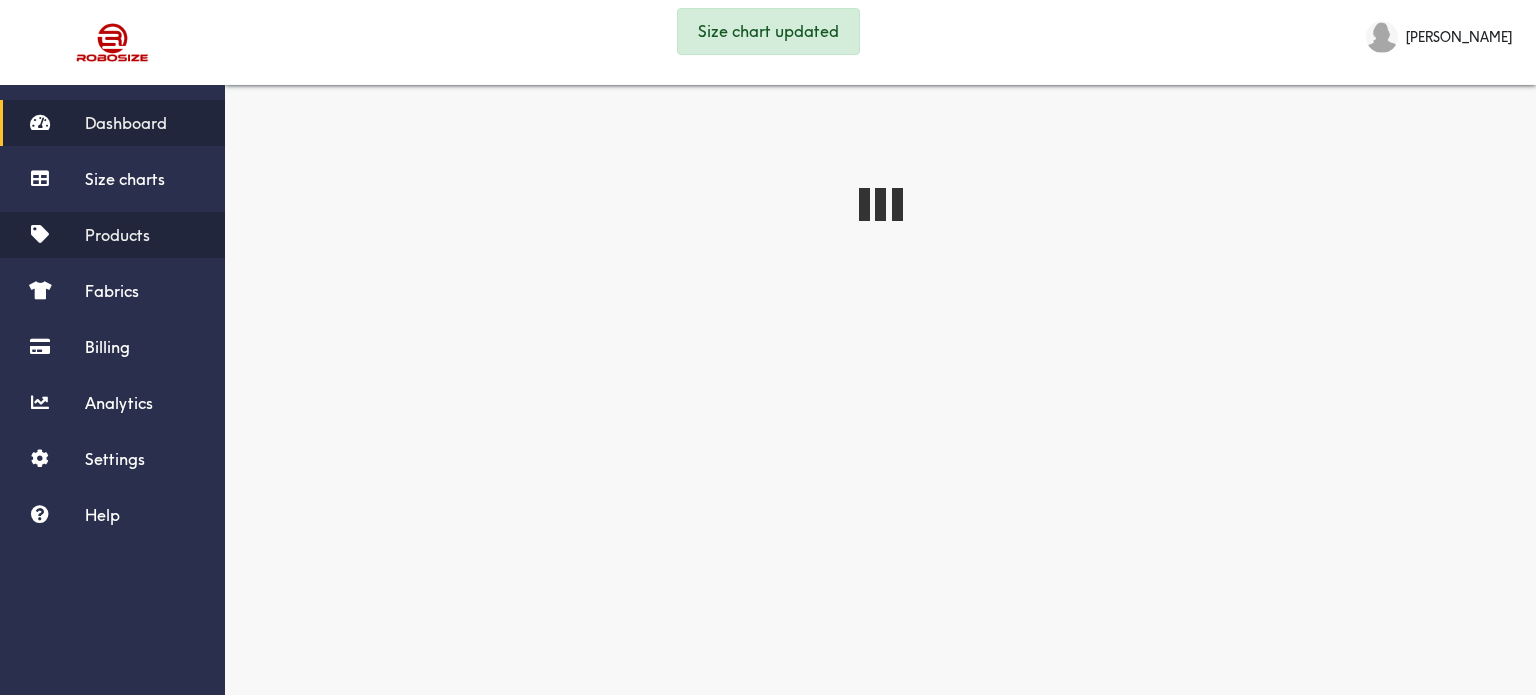 click on "Products" at bounding box center [112, 235] 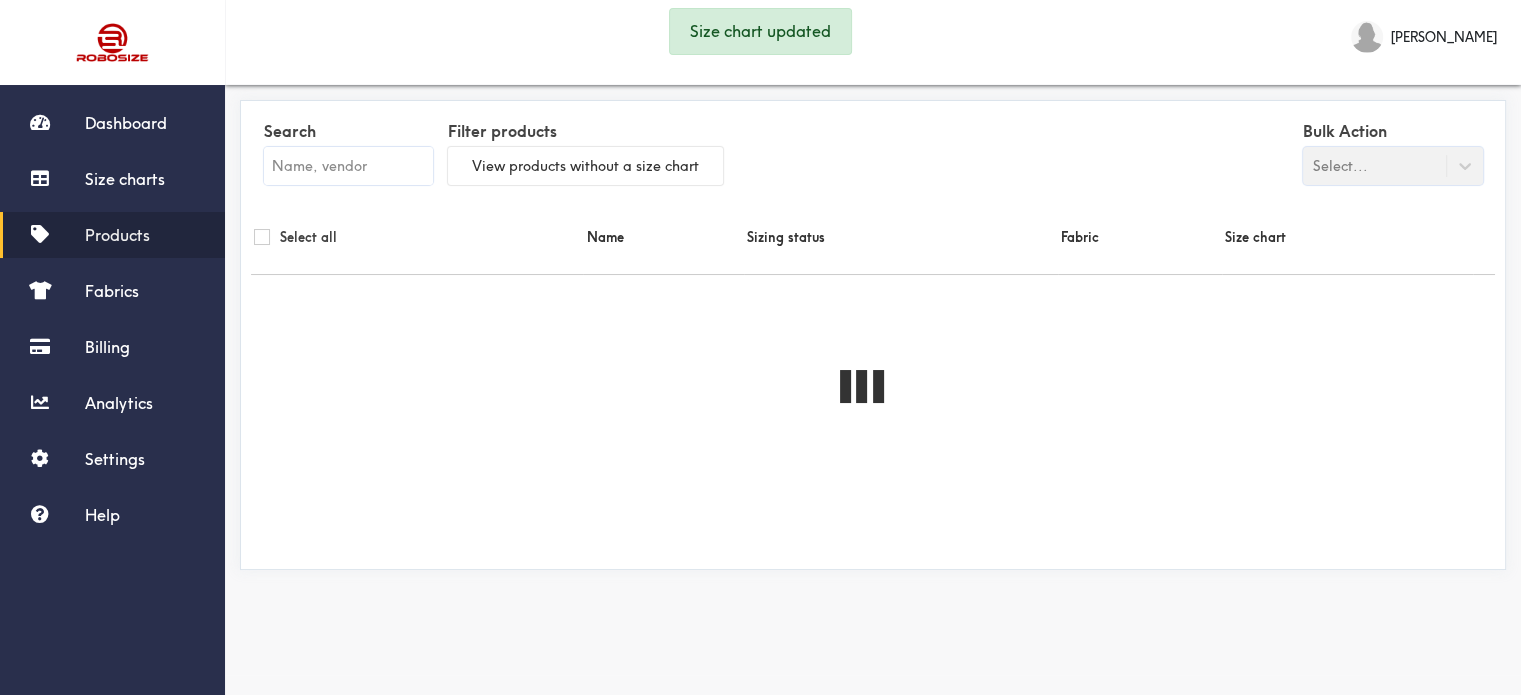 click on "Products" at bounding box center [112, 235] 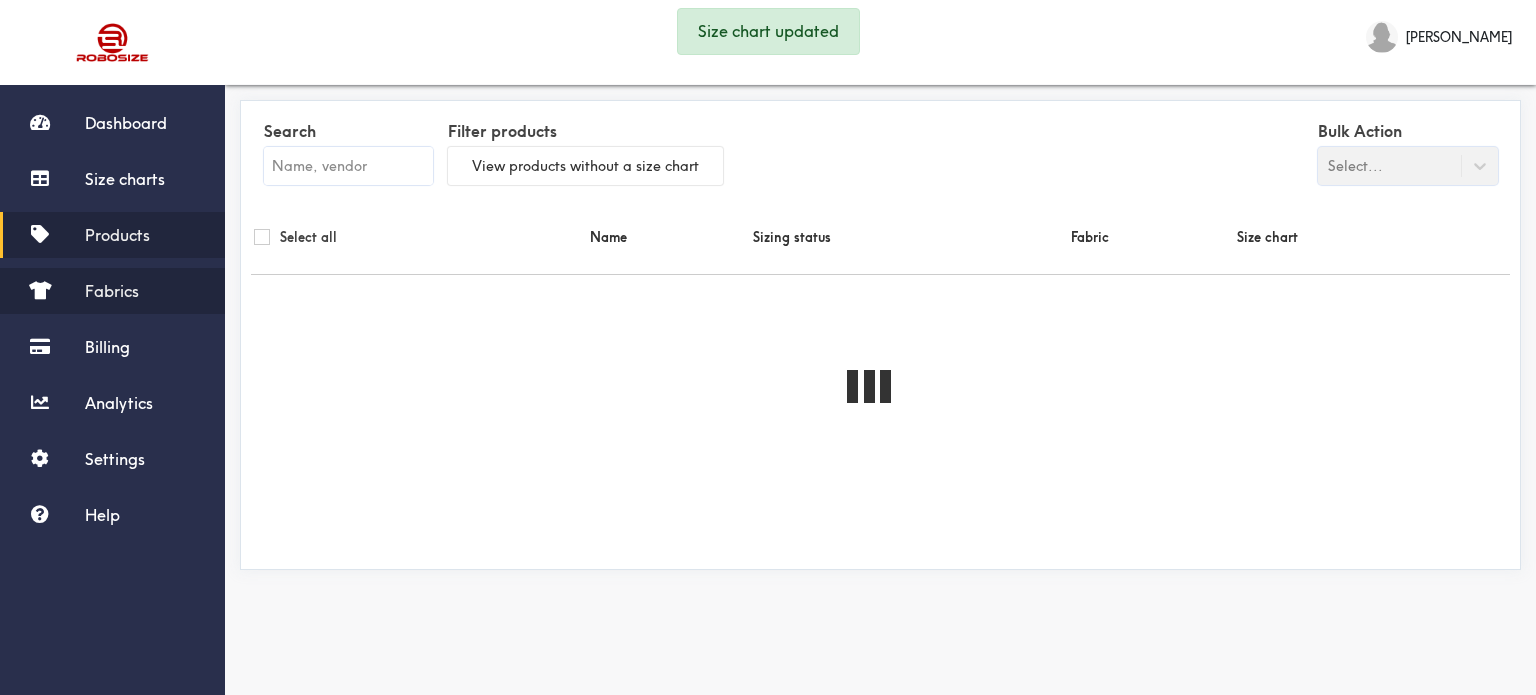 click on "Fabrics" at bounding box center (112, 291) 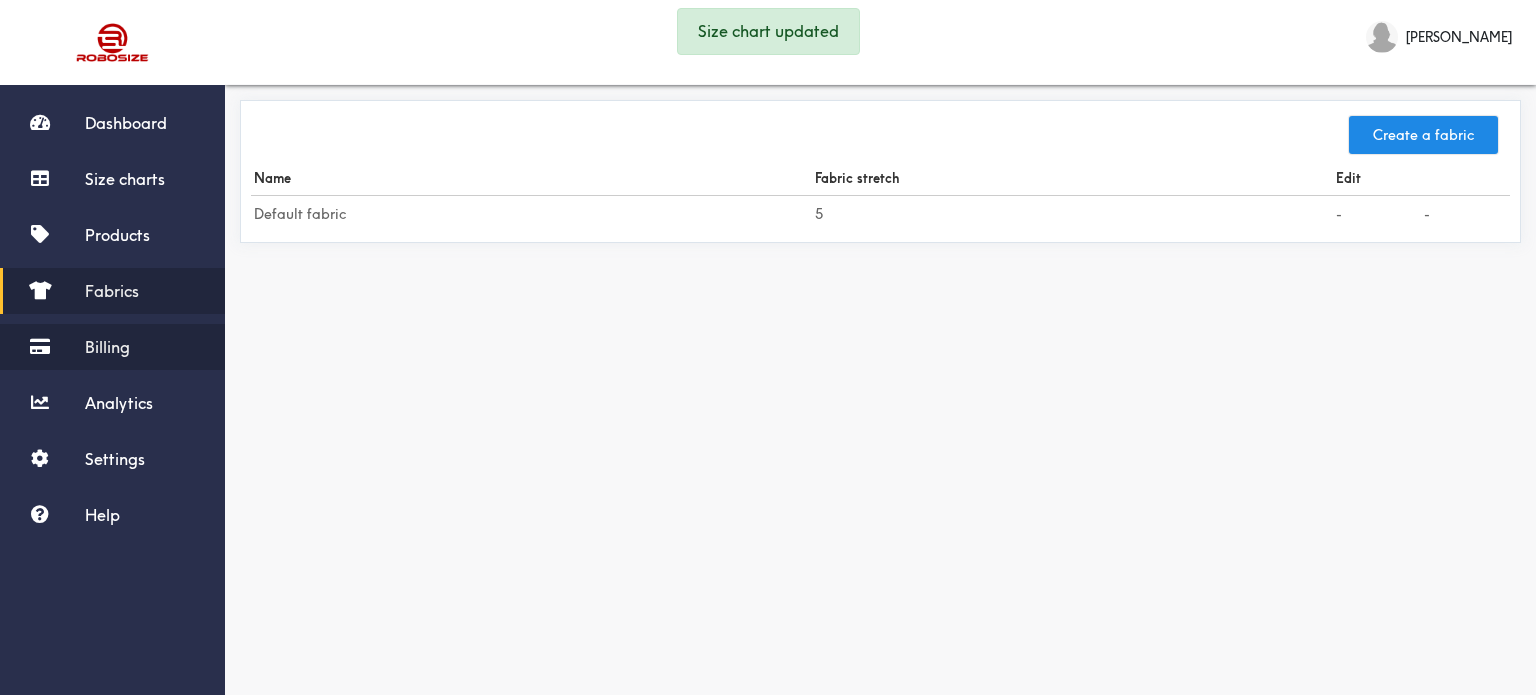 click on "Billing" at bounding box center [107, 347] 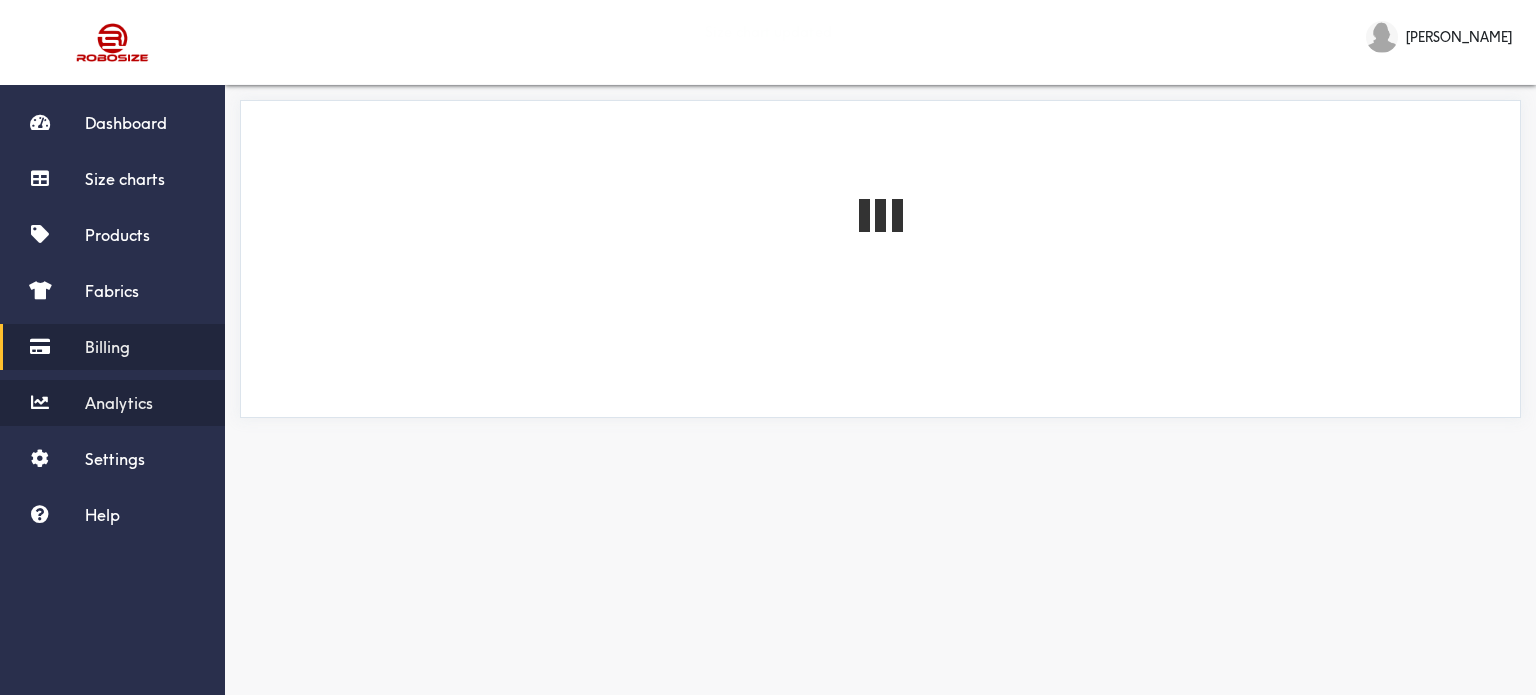 click on "Analytics" at bounding box center (119, 403) 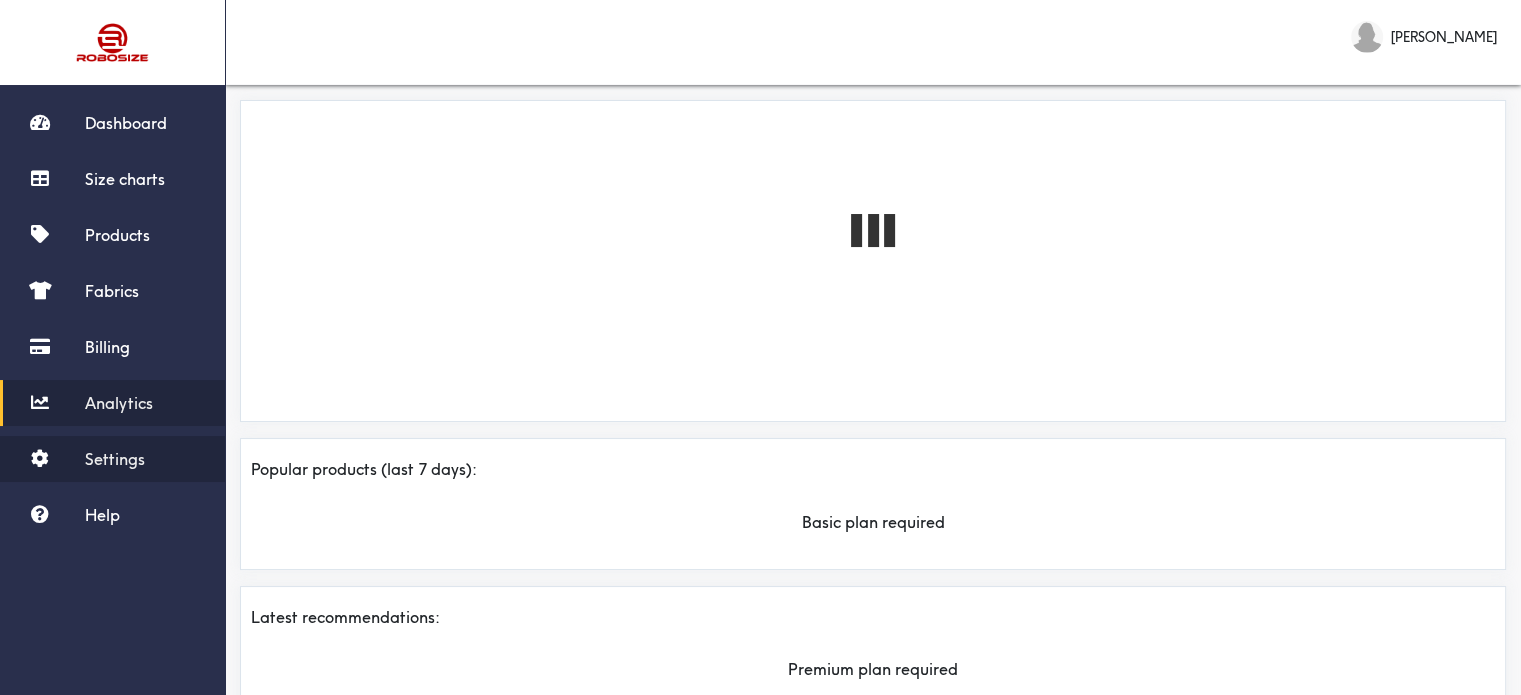 click on "Settings" at bounding box center (112, 459) 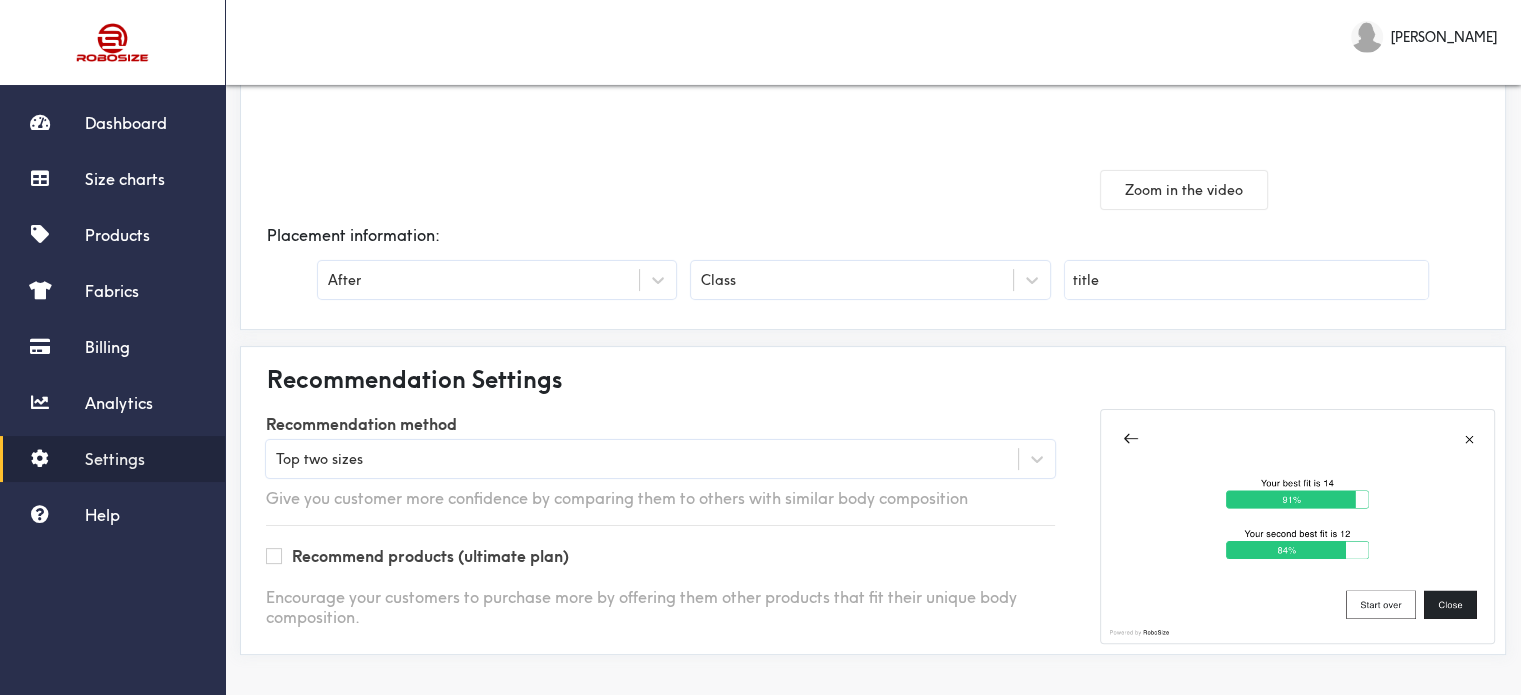 scroll, scrollTop: 0, scrollLeft: 0, axis: both 